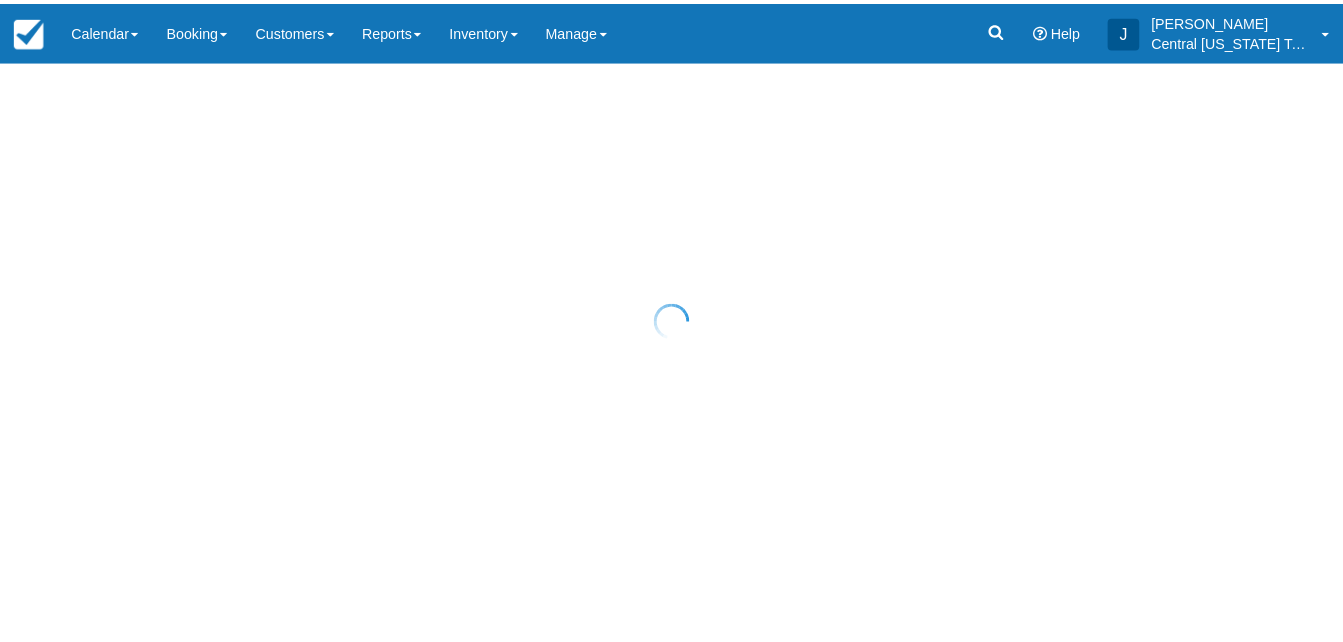 scroll, scrollTop: 0, scrollLeft: 0, axis: both 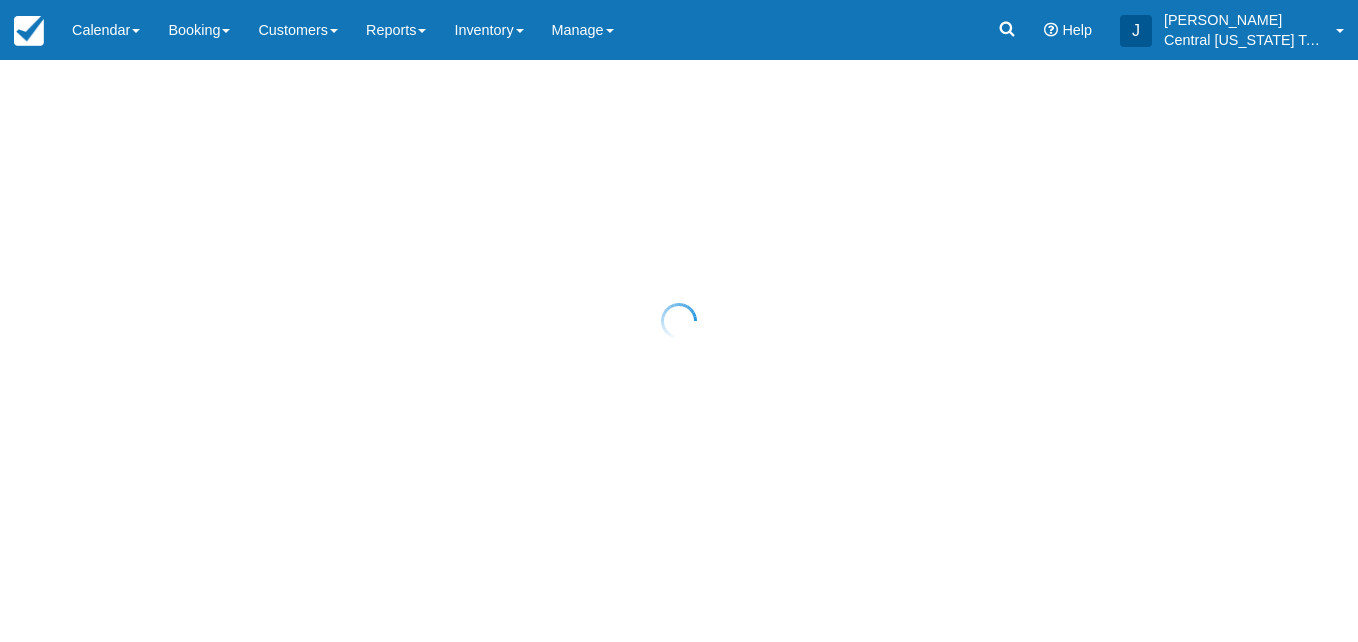 select on "20" 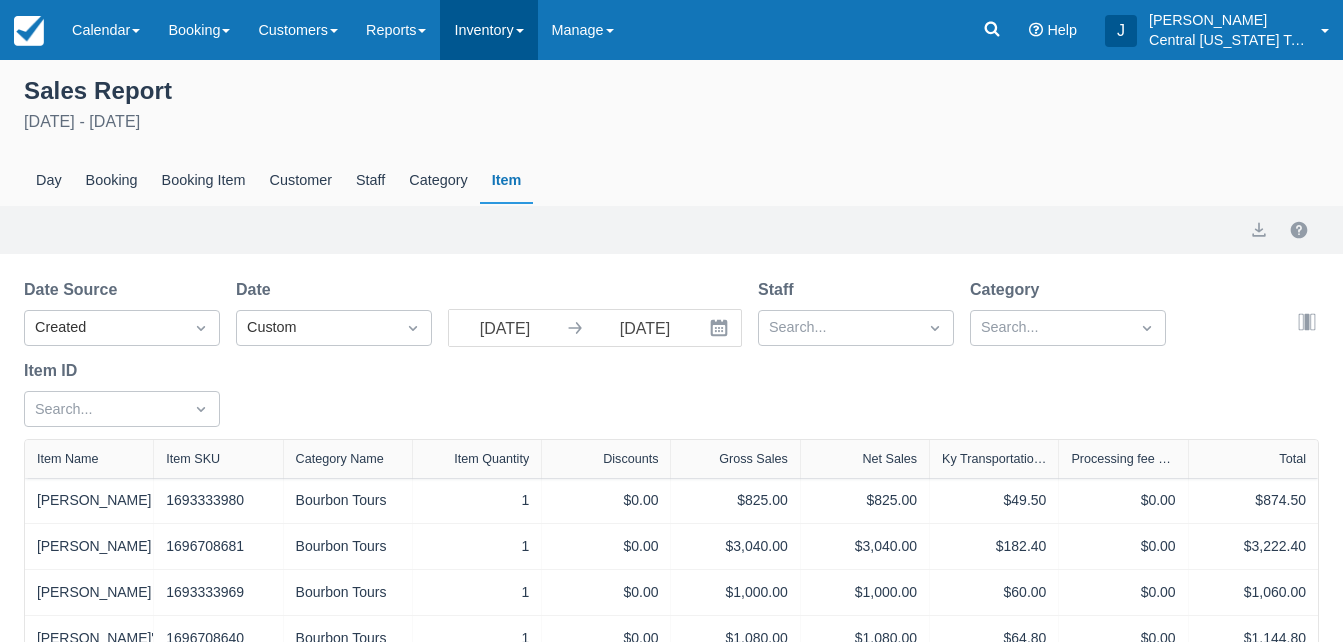 drag, startPoint x: 0, startPoint y: 0, endPoint x: 501, endPoint y: 33, distance: 502.08566 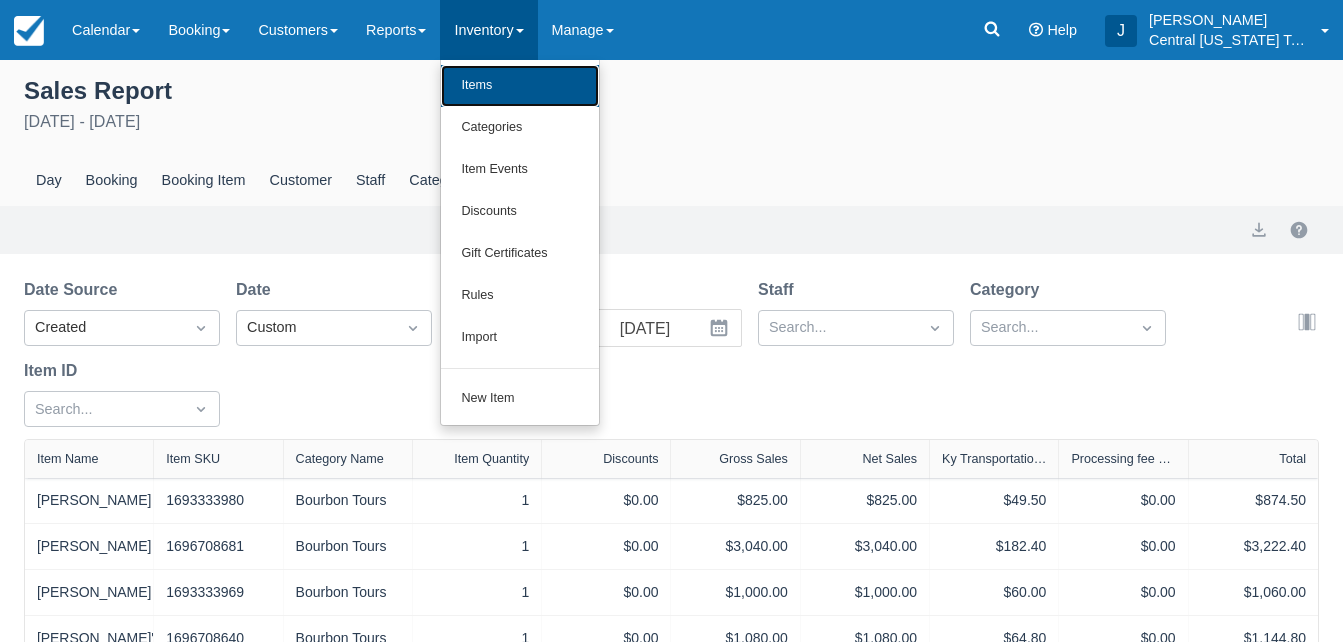 click on "Items" at bounding box center (520, 86) 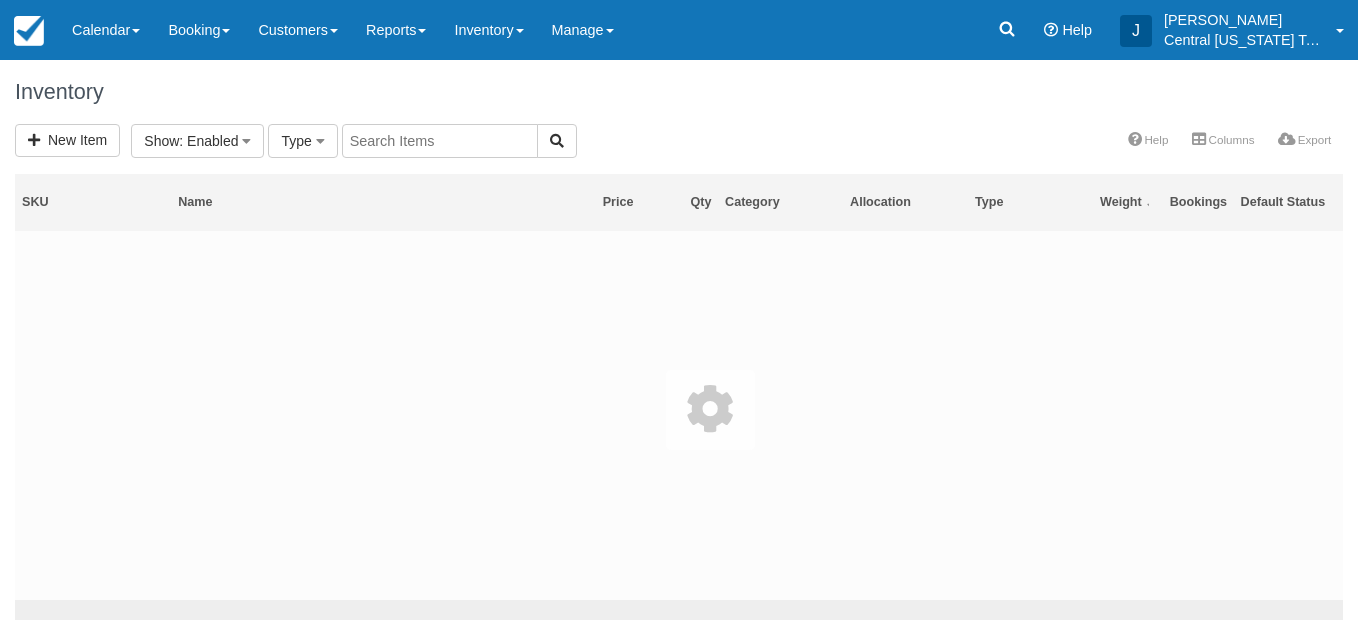 scroll, scrollTop: 0, scrollLeft: 0, axis: both 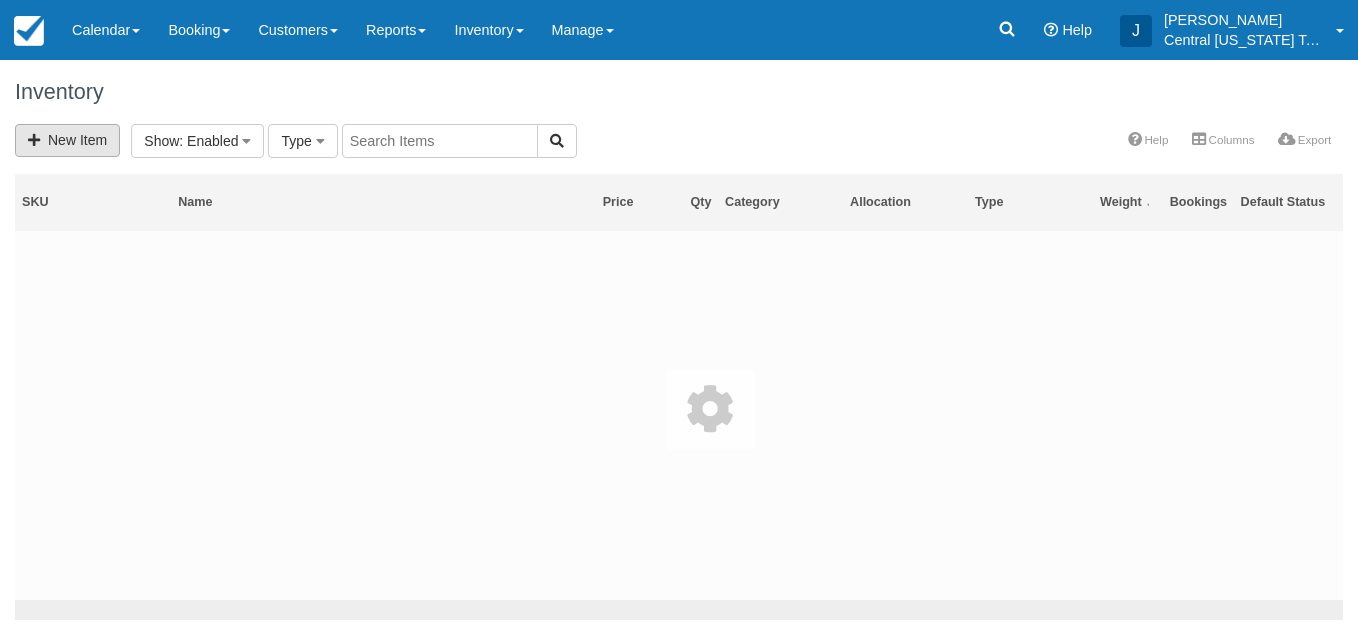 click on "New Item" at bounding box center [67, 140] 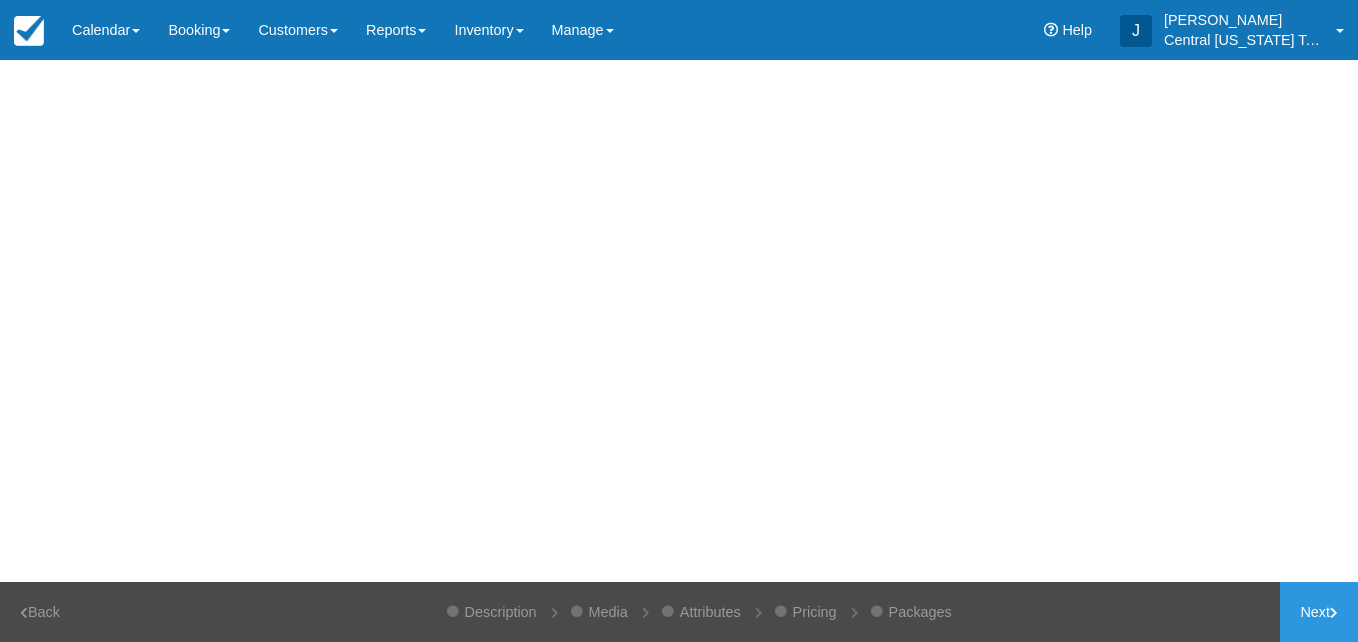 scroll, scrollTop: 0, scrollLeft: 0, axis: both 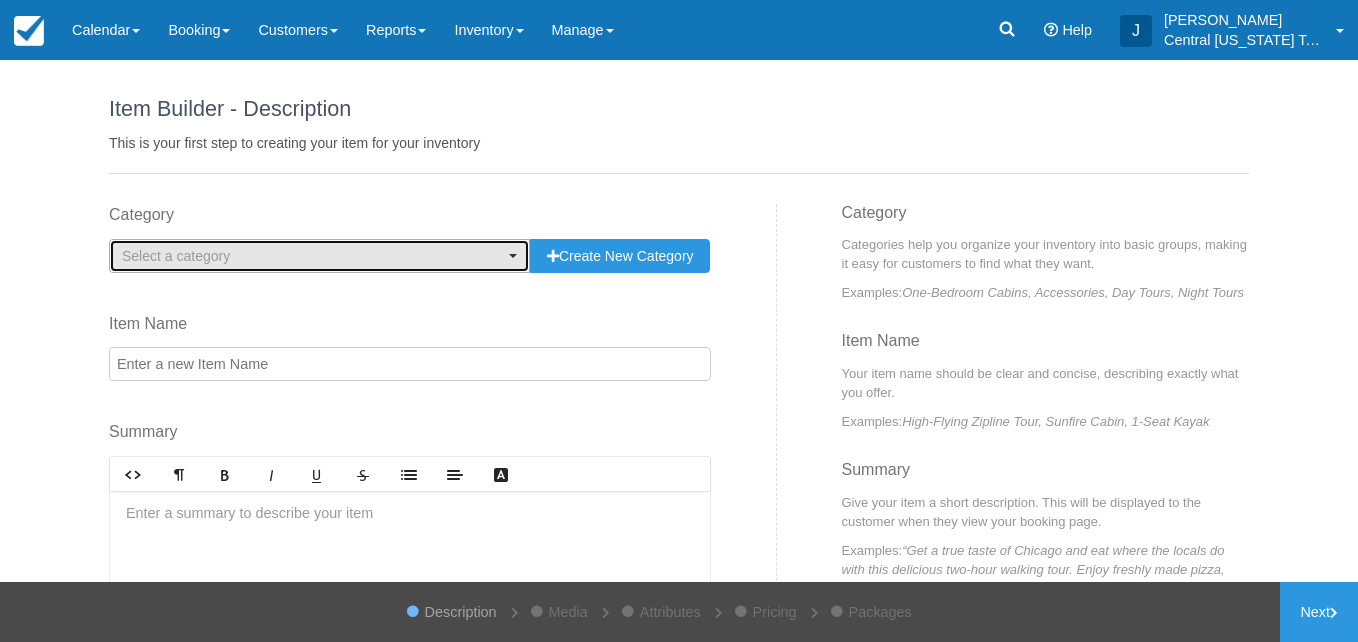click on "Select a category" at bounding box center [176, 256] 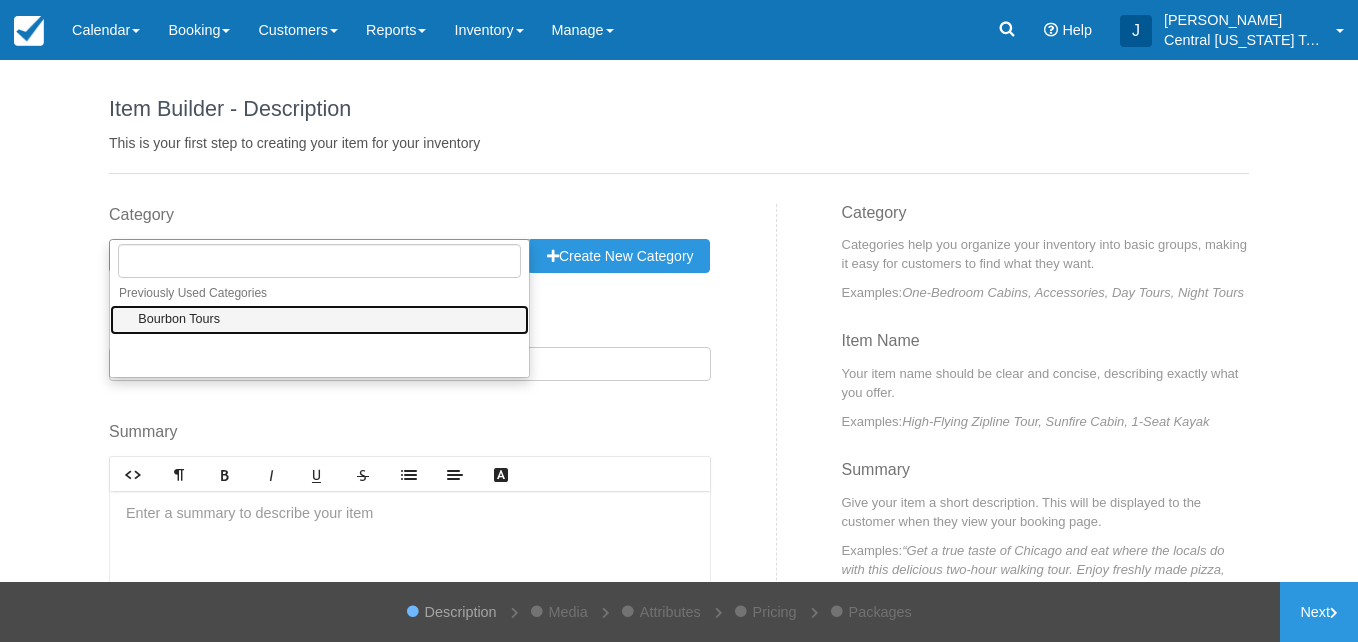 click on "Bourbon Tours" at bounding box center [319, 320] 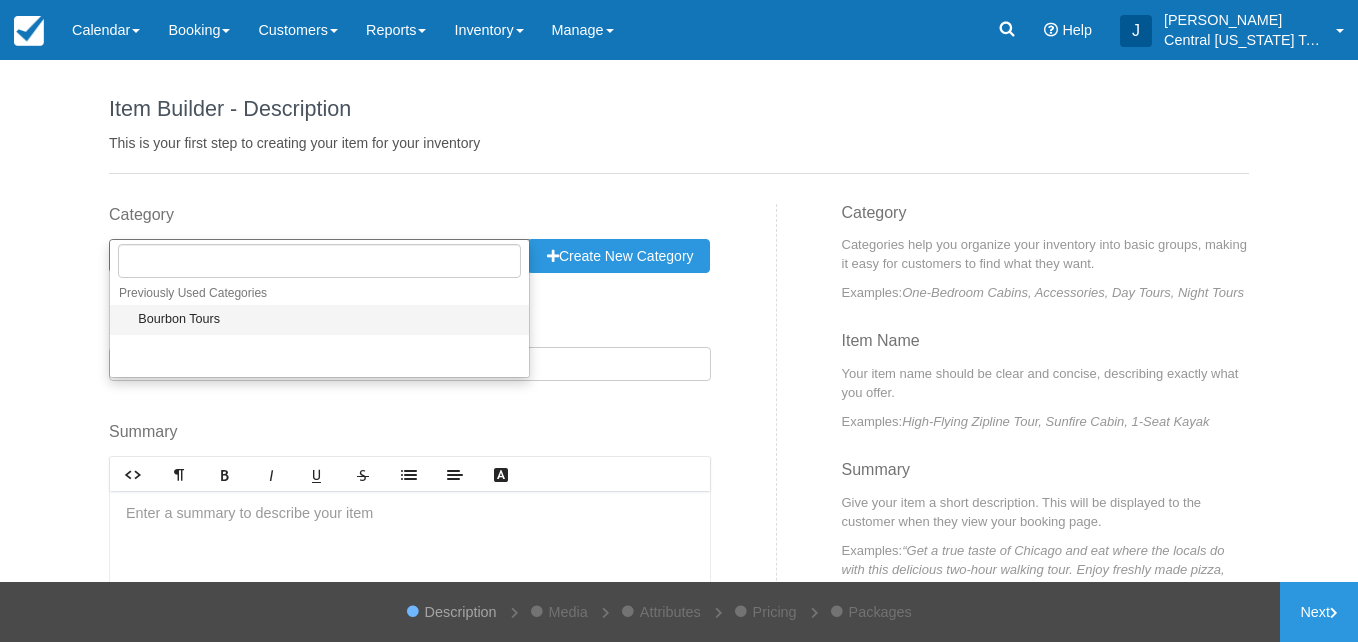 select on "1" 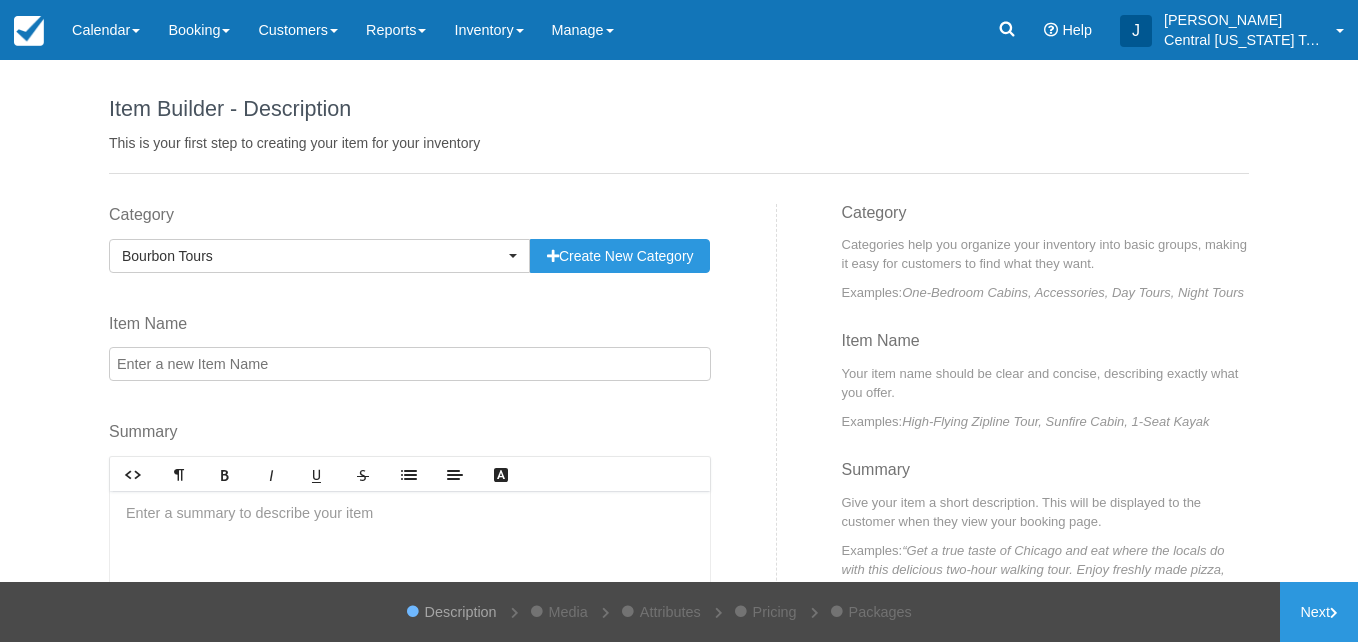 click on "Item Name" at bounding box center [410, 364] 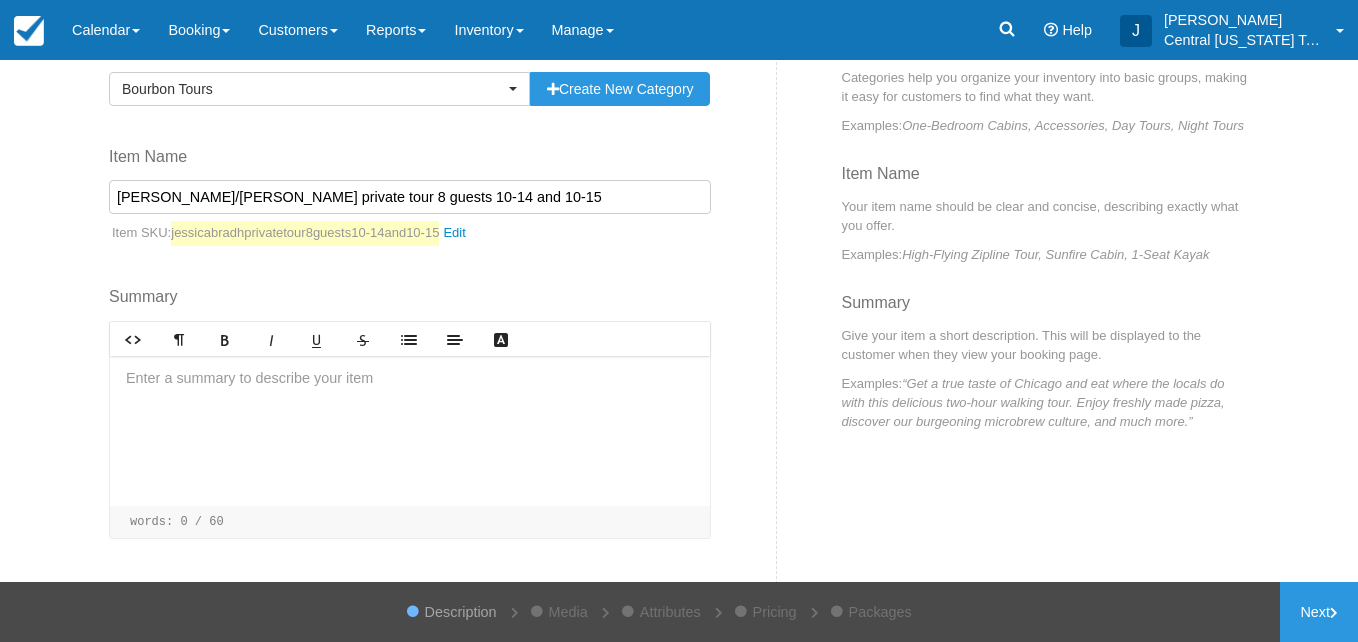 scroll, scrollTop: 168, scrollLeft: 0, axis: vertical 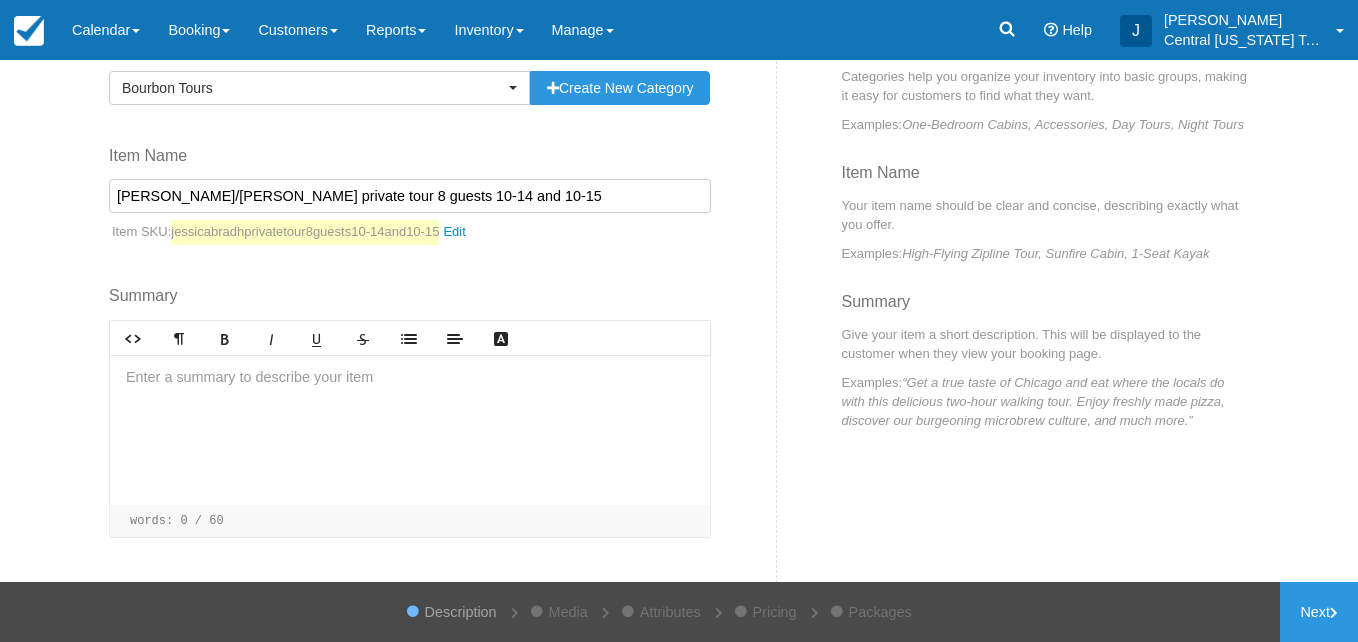 type on "[PERSON_NAME]/[PERSON_NAME] private tour 8 guests 10-14 and 10-15" 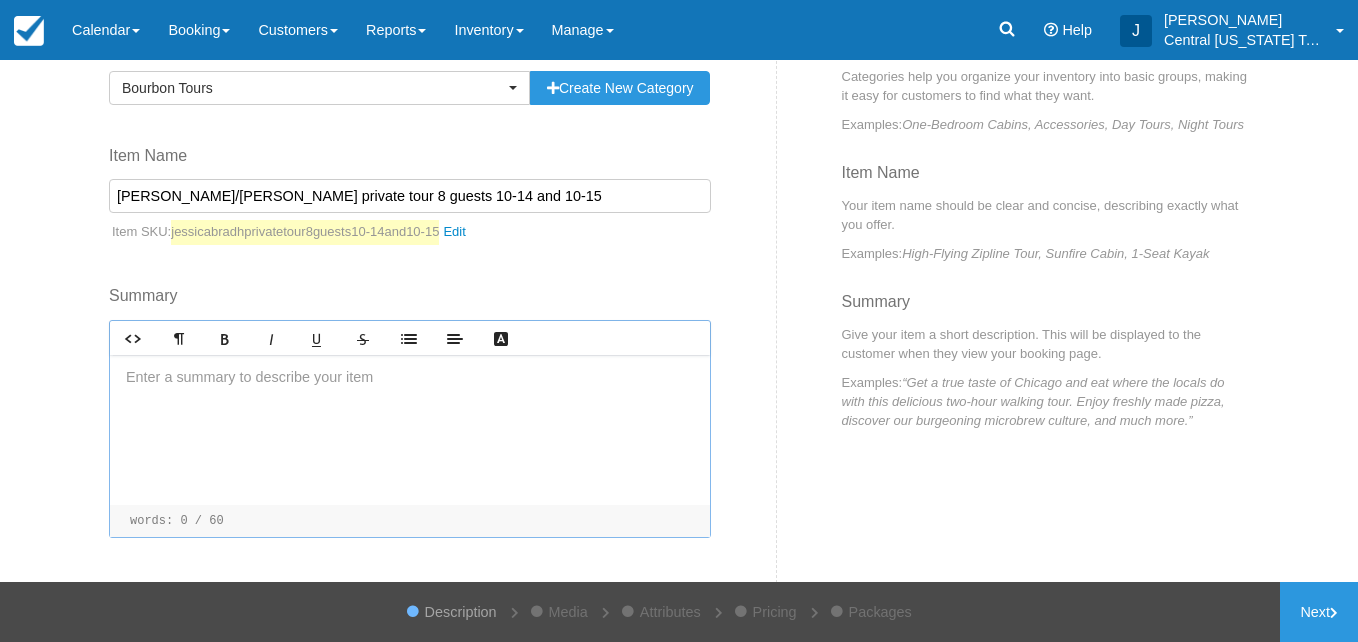 type 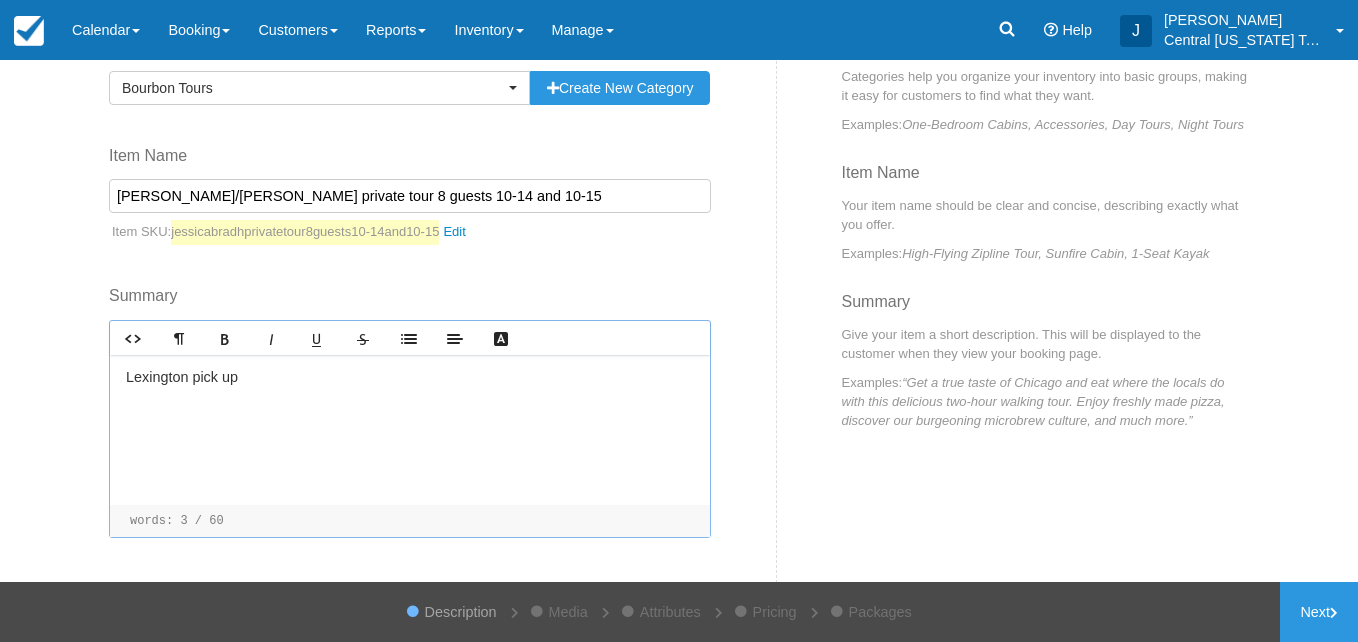 click on "Lexington pick up ﻿" at bounding box center [410, 430] 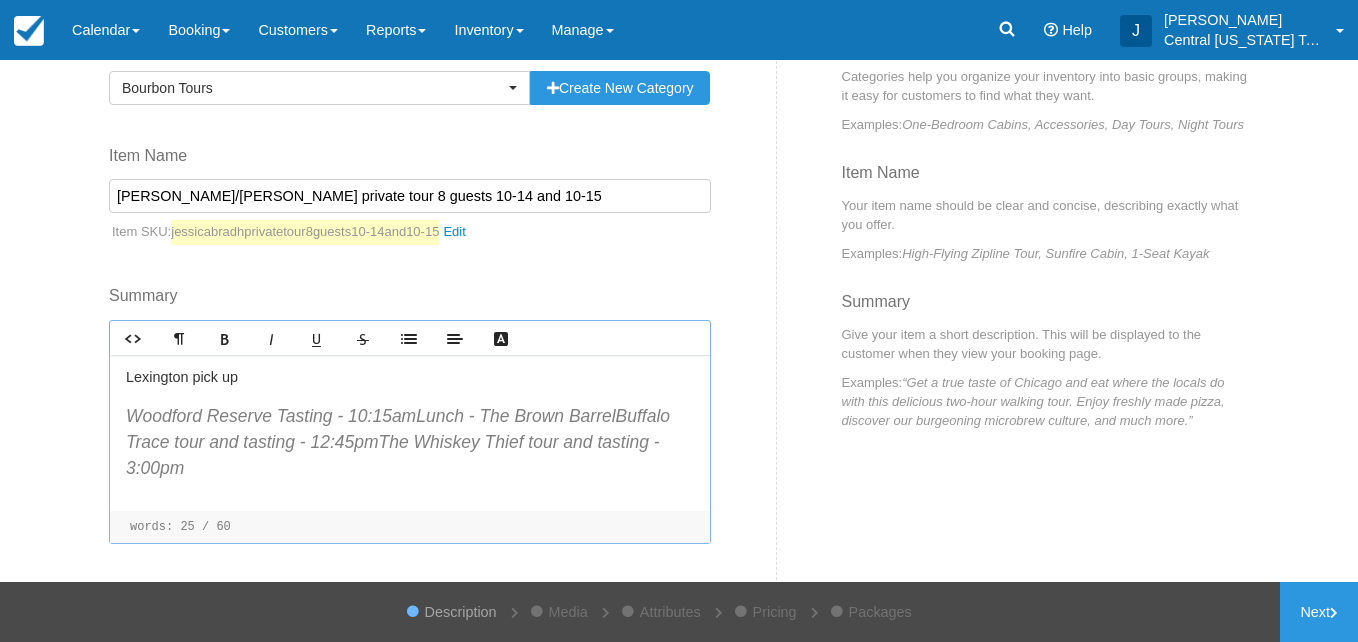 click on "Woodford Reserve Tasting - 10:15amLunch - The Brown BarrelBuffalo Trace tour and tasting - 12:45pmThe Whiskey Thief tour and tasting - 3:00pm" at bounding box center [410, 442] 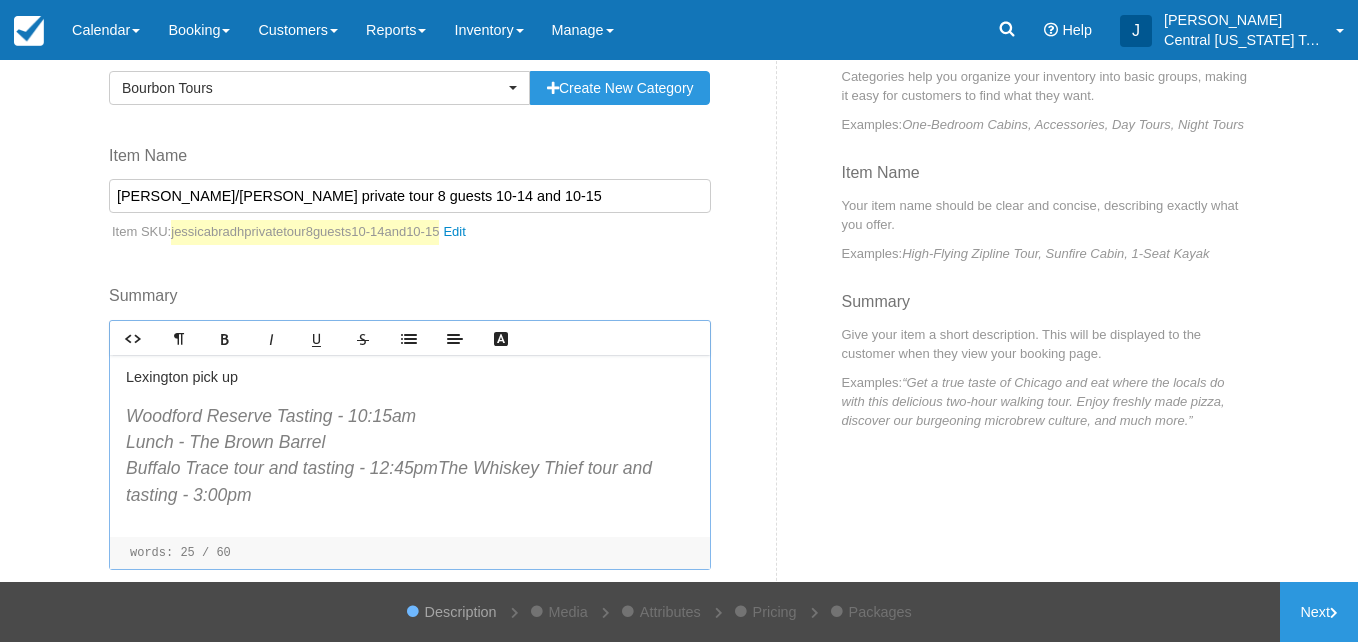 click on "Woodford Reserve Tasting - 10:15am ﻿ Lunch - The Brown Barrel ﻿ Buffalo Trace tour and tasting - 12:45pmThe Whiskey Thief tour and tasting - 3:00pm" at bounding box center [410, 455] 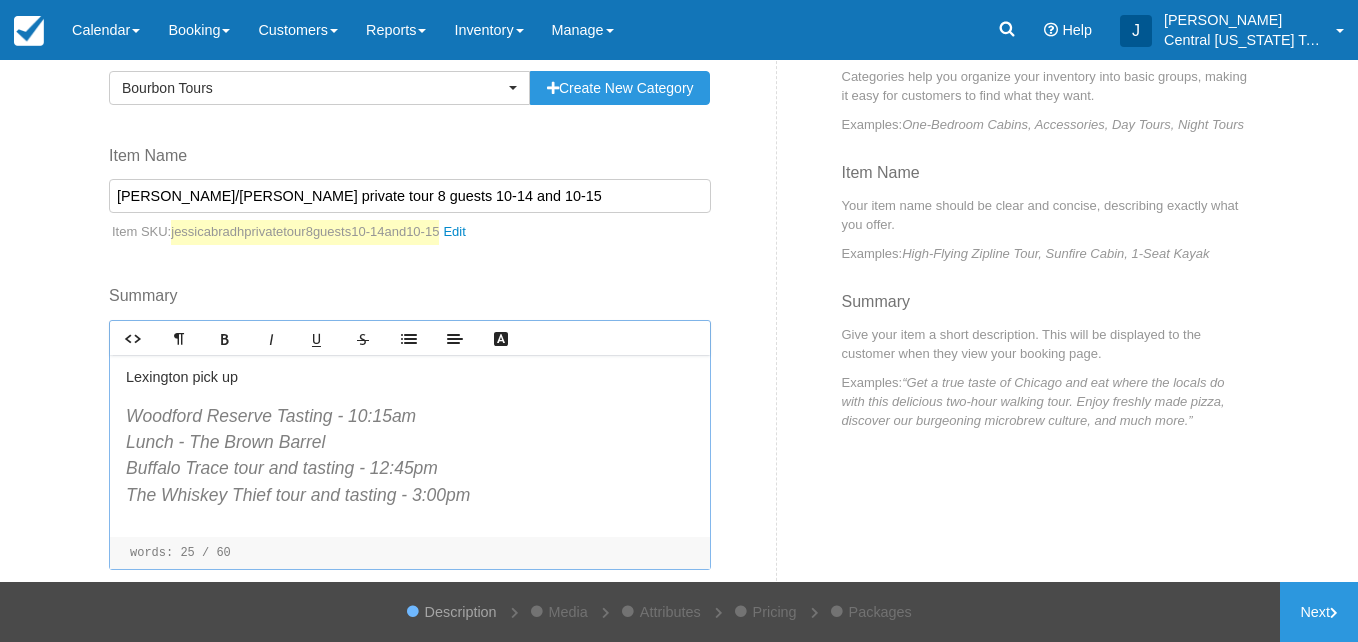 click on "Lexington pick up Woodford Reserve Tasting - 10:15am ﻿ Lunch - The Brown Barrel ﻿ Buffalo Trace tour and tasting - 12:45pm ﻿ The Whiskey Thief tour and tasting - 3:00pm" at bounding box center (410, 446) 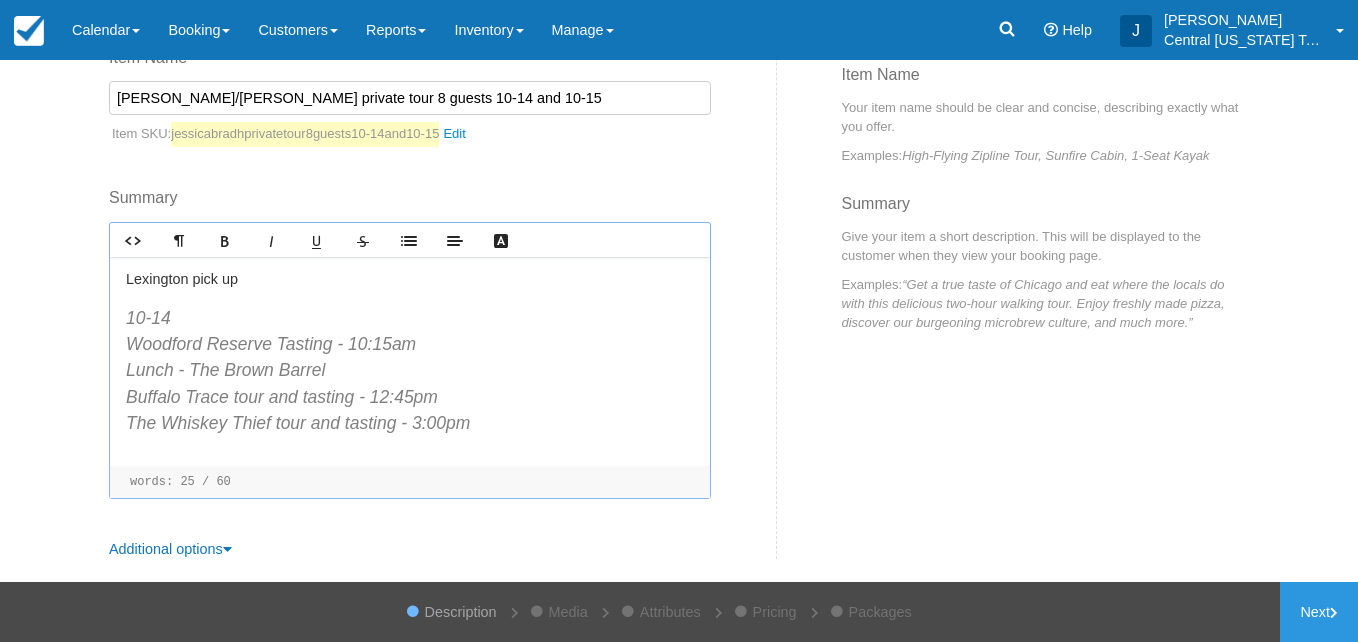 scroll, scrollTop: 273, scrollLeft: 0, axis: vertical 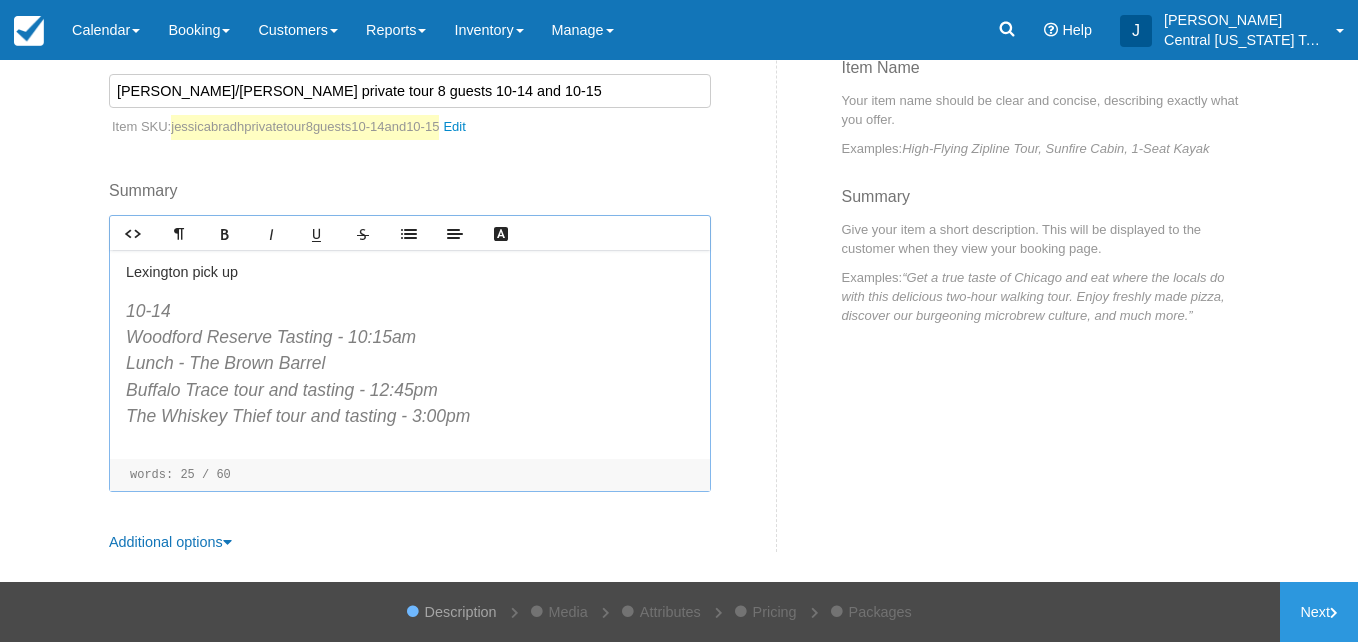 click on "10-14 ﻿ Woodford Reserve Tasting - 10:15am ﻿ Lunch - The Brown Barrel ﻿ Buffalo Trace tour and tasting - 12:45pm ﻿ The Whiskey Thief tour and tasting - 3:00pm" at bounding box center [410, 363] 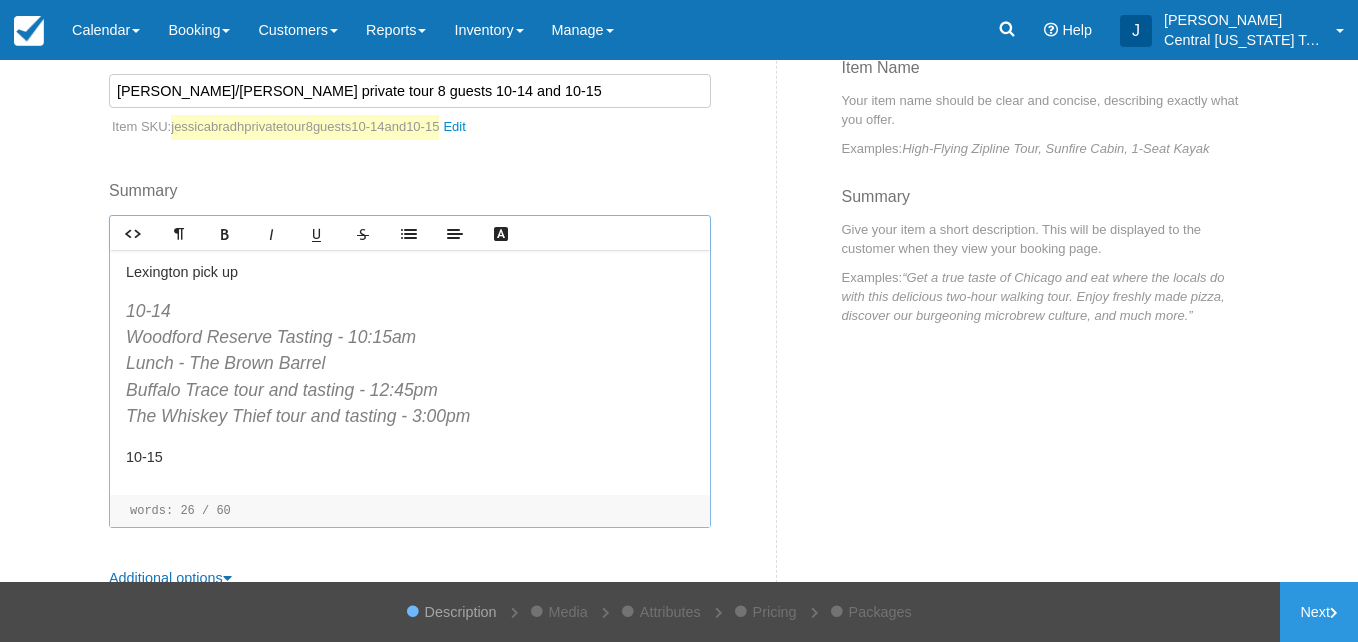 click on "10-14 ﻿ Woodford Reserve Tasting - 10:15am ﻿ Lunch - The Brown Barrel ﻿ Buffalo Trace tour and tasting - 12:45pm ﻿ The Whiskey Thief tour and tasting - 3:00pm ﻿" at bounding box center (410, 363) 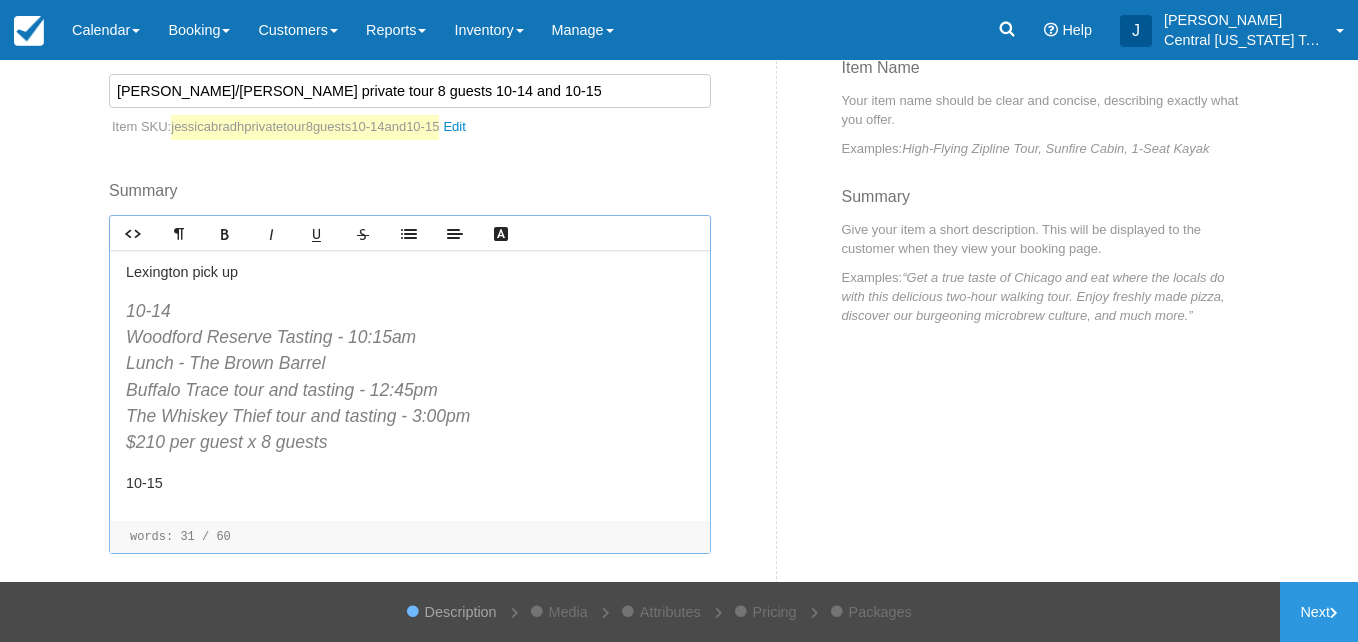 click on "Lexington pick up 10-14 ﻿ Woodford Reserve Tasting - 10:15am ﻿ Lunch - The Brown Barrel ﻿ Buffalo Trace tour and tasting - 12:45pm ﻿ The Whiskey Thief tour and tasting - 3:00pm ﻿$210 per guest x 8 guests ﻿ ﻿10-15" at bounding box center (410, 385) 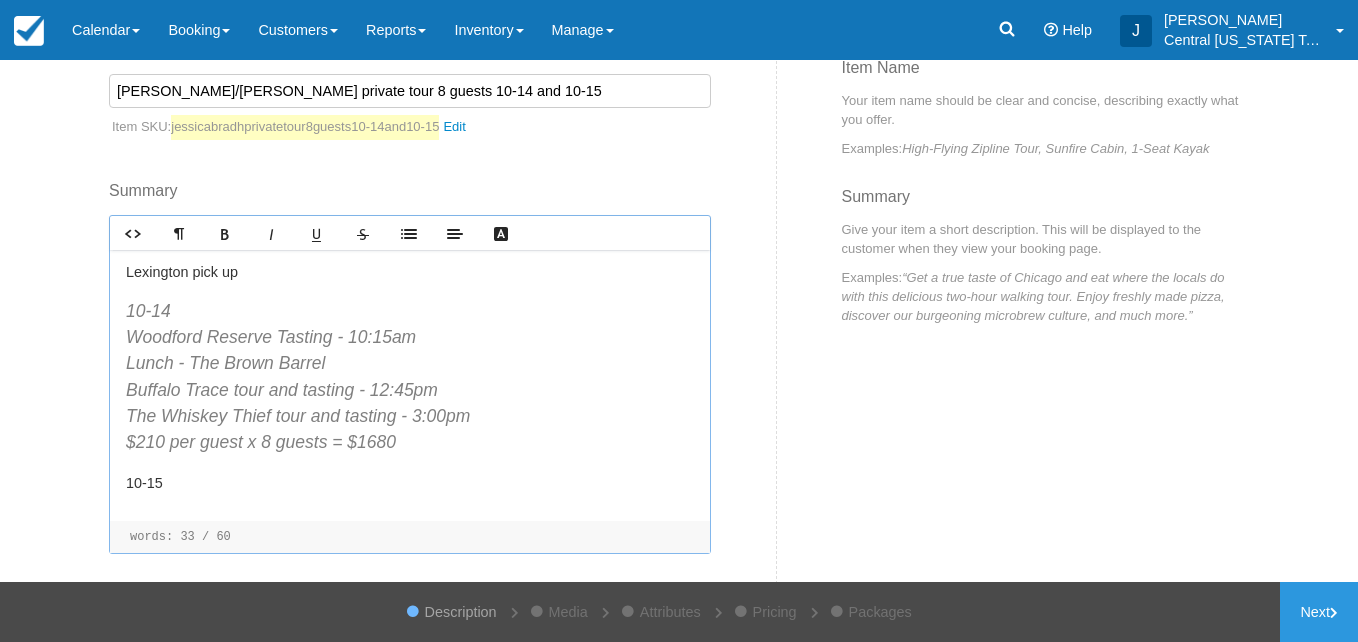 click on "﻿10-15" at bounding box center [410, 484] 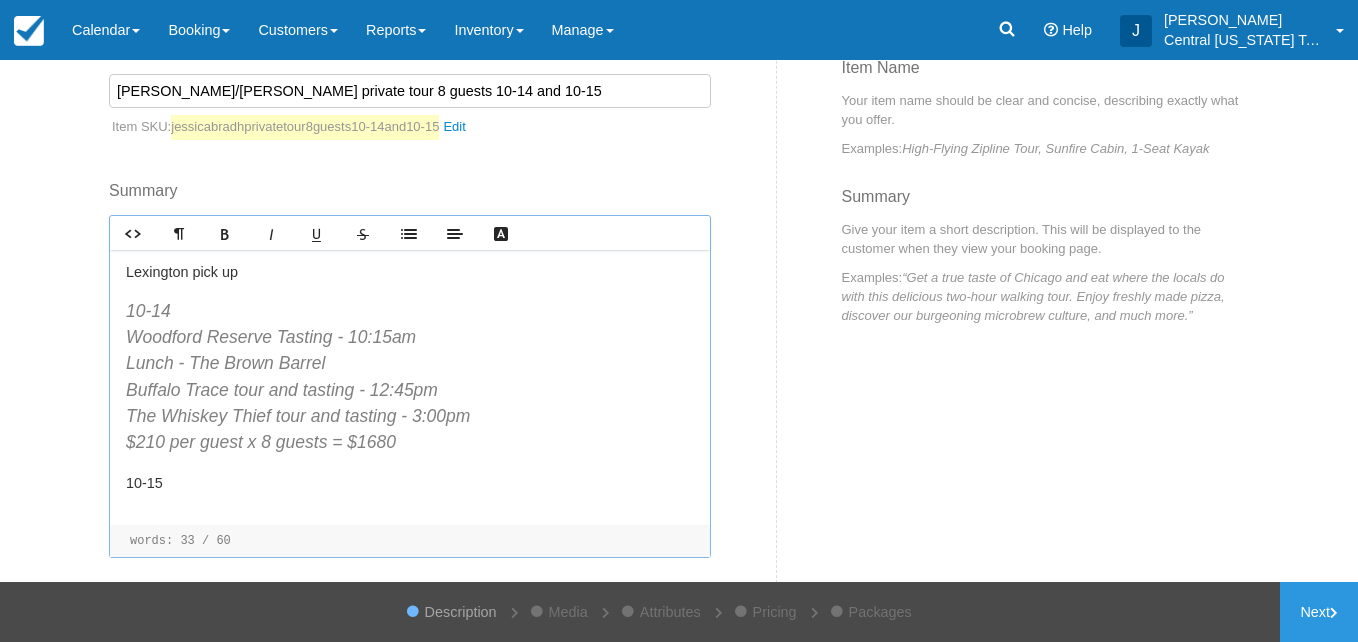 scroll, scrollTop: 3, scrollLeft: 0, axis: vertical 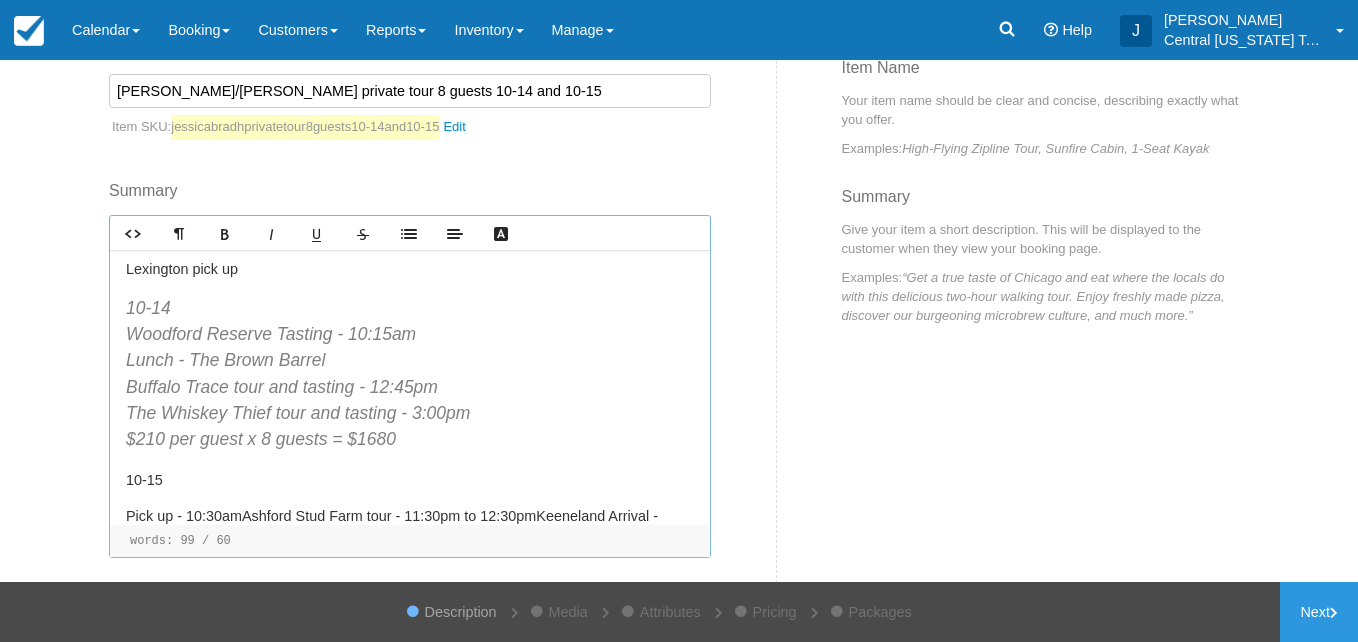 click on "Pick up - 10:30amAshford Stud Farm tour - 11:30pm to 12:30pmKeeneland Arrival - Approximately 1:00pmDepart Keeneland - Approximately 5:30pmDrop off - 6:00pm Cost - $1,400 for the day" at bounding box center (410, 538) 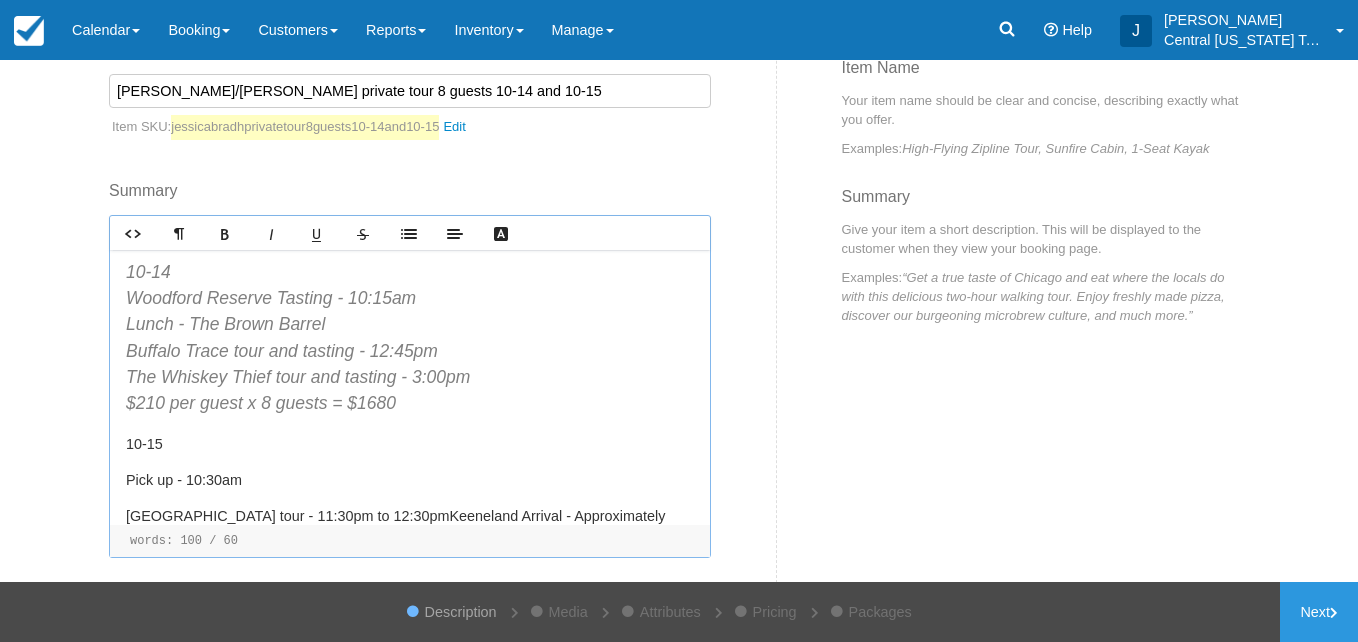 click on "Ashford Stud Farm tour - 11:30pm to 12:30pmKeeneland Arrival - Approximately 1:00pmDepart Keeneland - Approximately 5:30pmDrop off - 6:00pm Cost - $1,400 for the day" at bounding box center (410, 538) 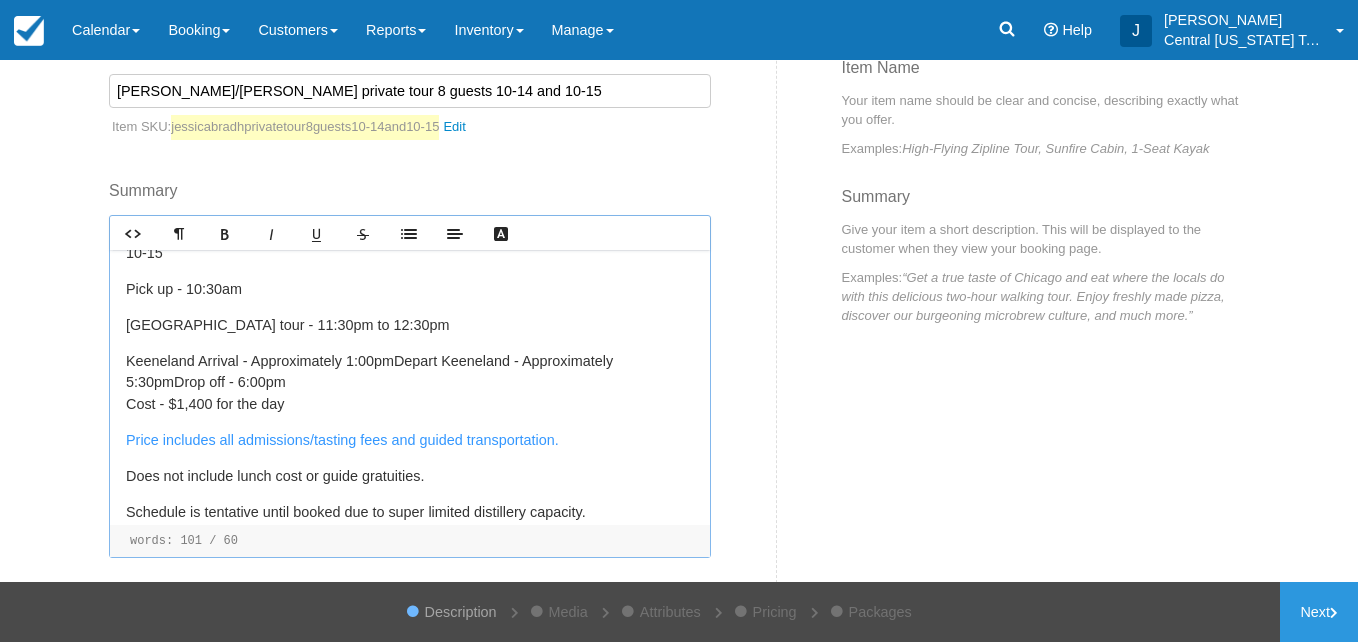 scroll, scrollTop: 242, scrollLeft: 0, axis: vertical 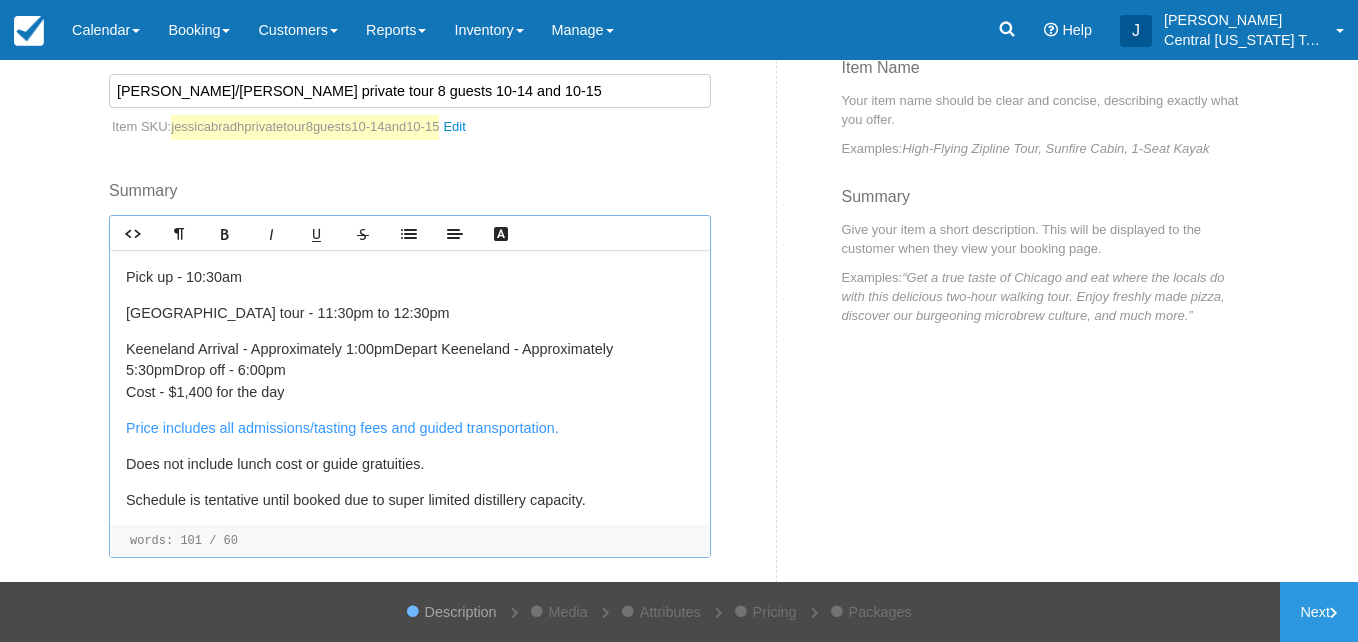 click on "Keeneland Arrival - Approximately 1:00pmDepart Keeneland - Approximately 5:30pmDrop off - 6:00pm Cost - $1,400 for the day" at bounding box center [410, 371] 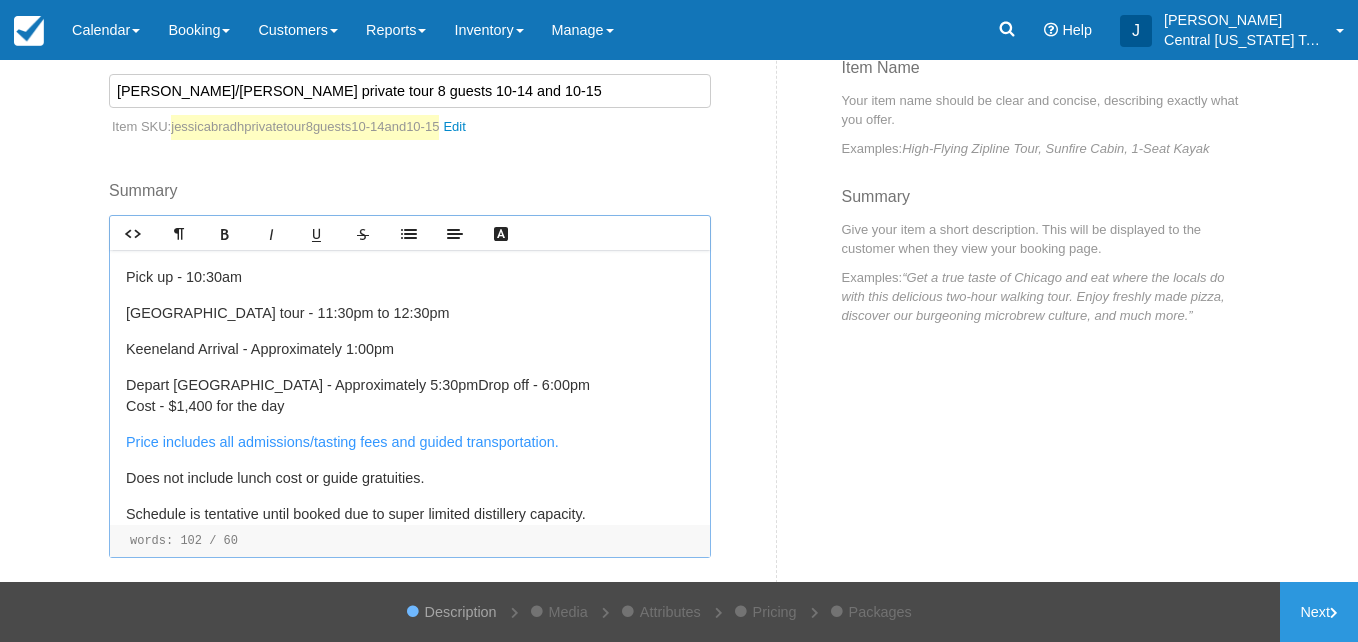 click on "Depart Keeneland - Approximately 5:30pmDrop off - 6:00pm Cost - $1,400 for the day" at bounding box center [410, 396] 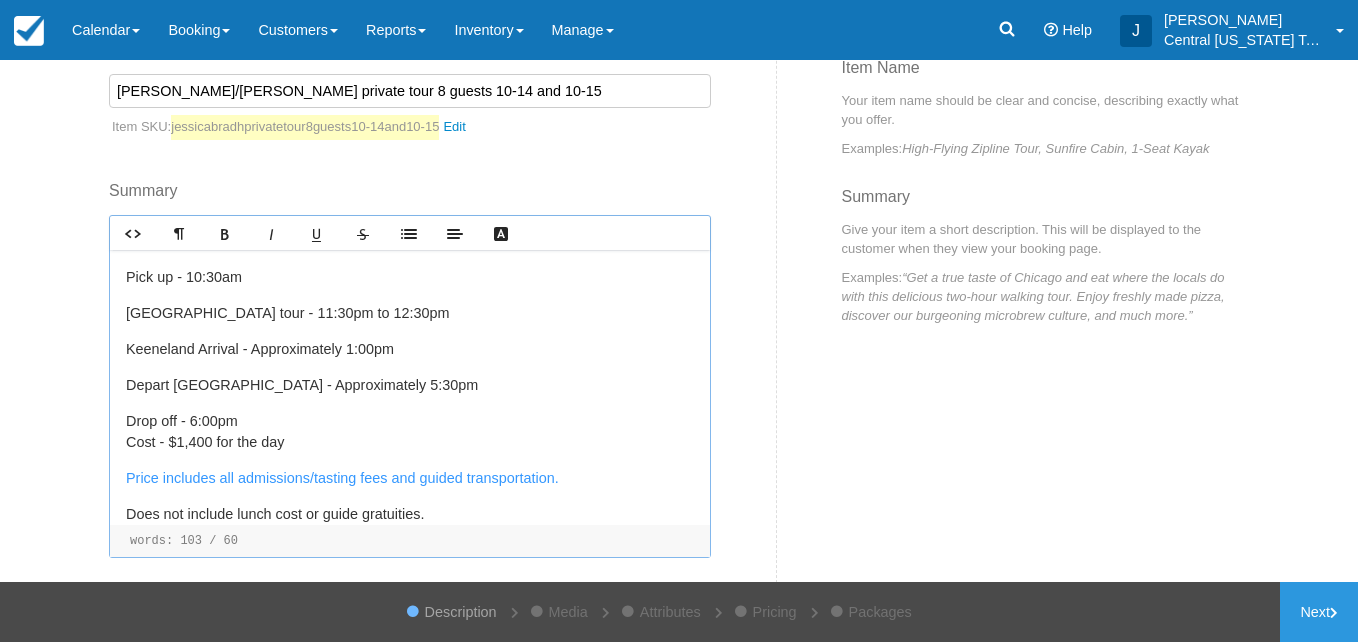 click on "Drop off - 6:00pm Cost - $1,400 for the day" at bounding box center [410, 432] 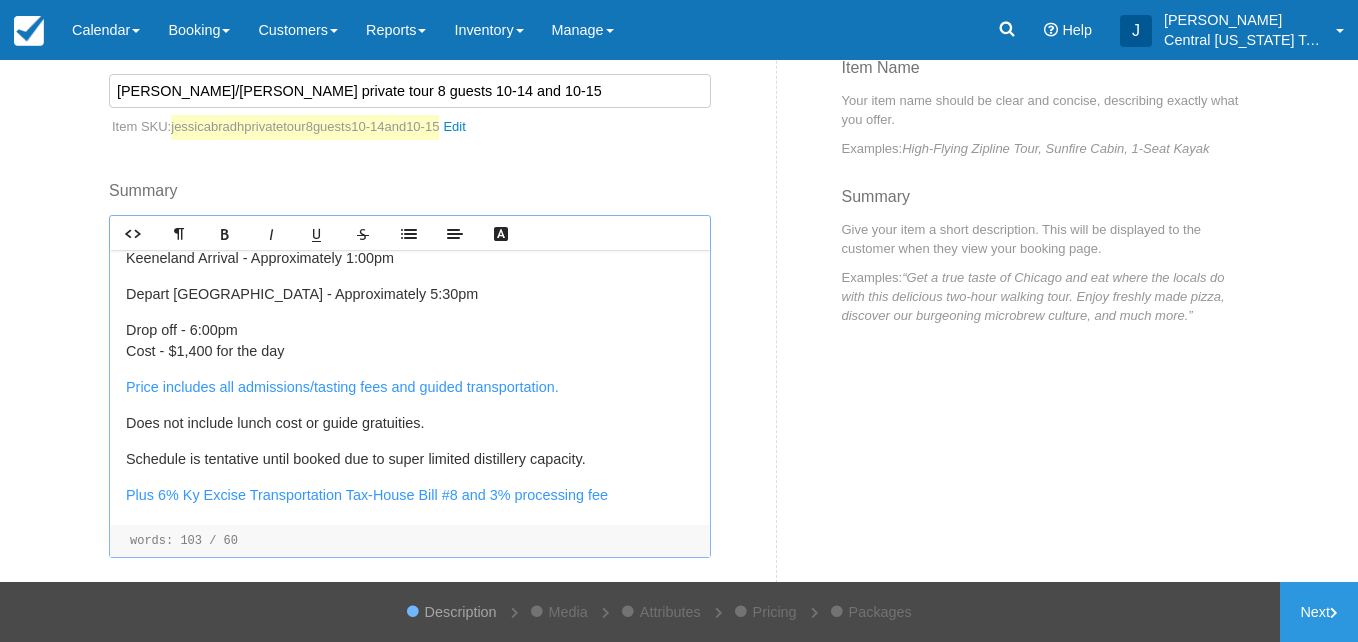 scroll, scrollTop: 341, scrollLeft: 0, axis: vertical 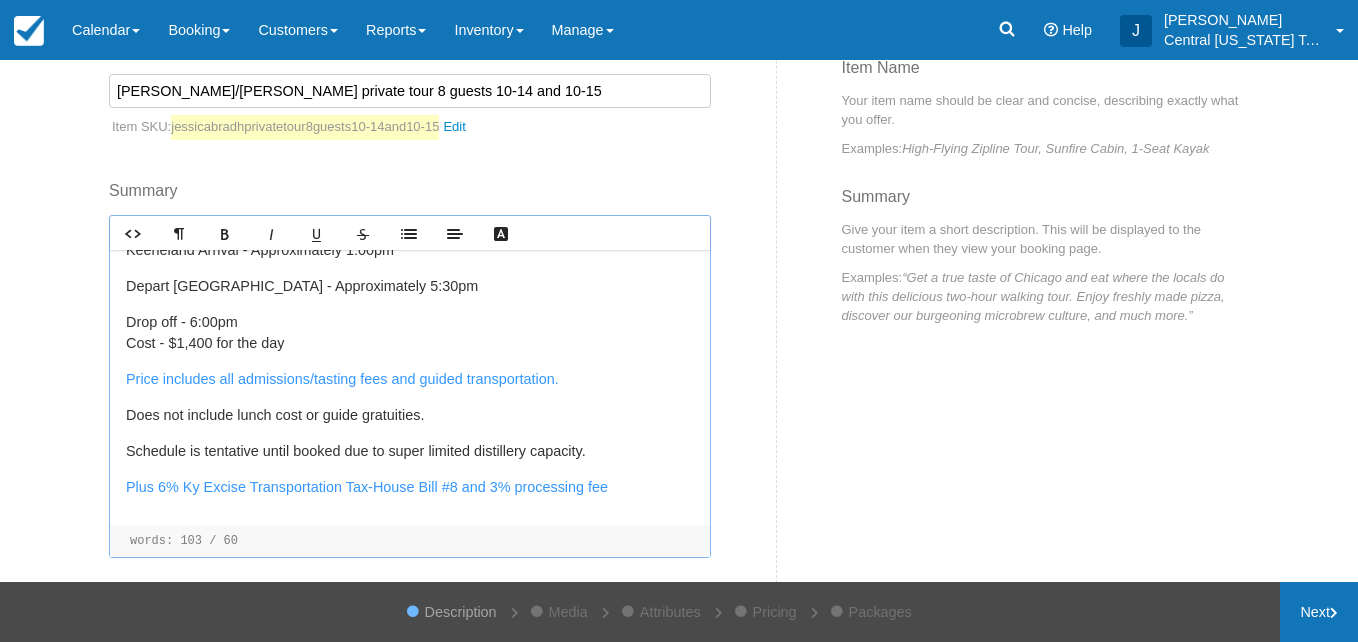 click on "Next" at bounding box center [1319, 612] 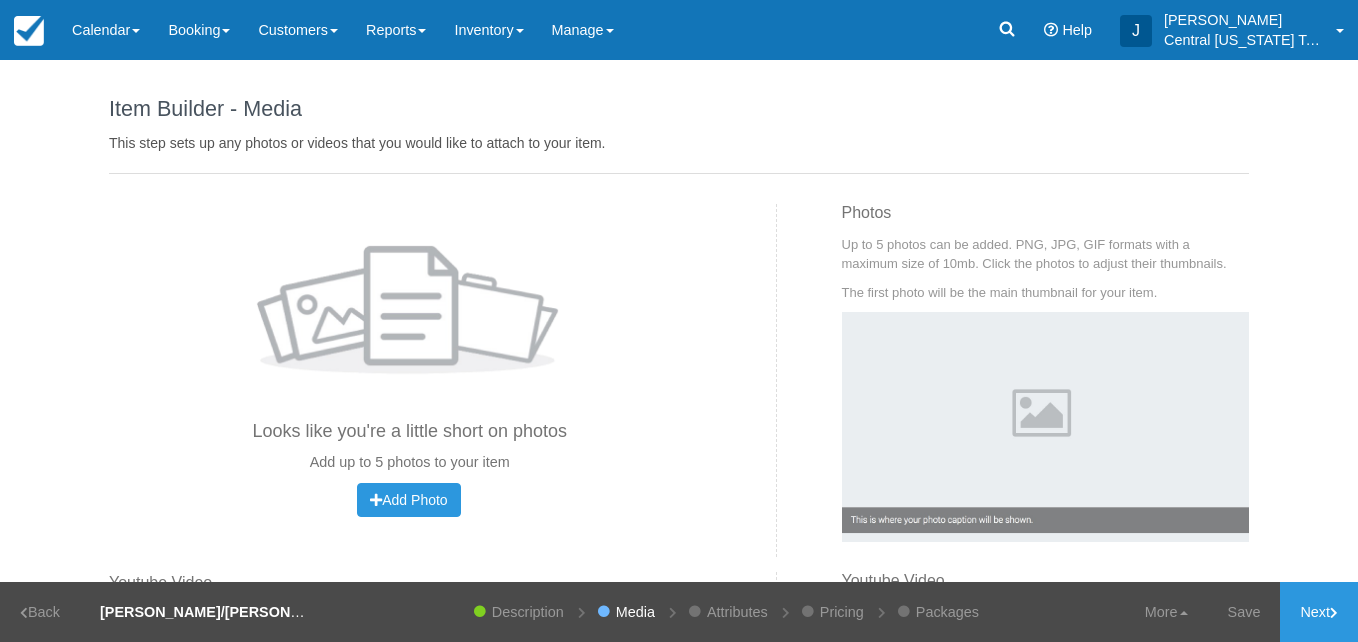 scroll, scrollTop: 0, scrollLeft: 0, axis: both 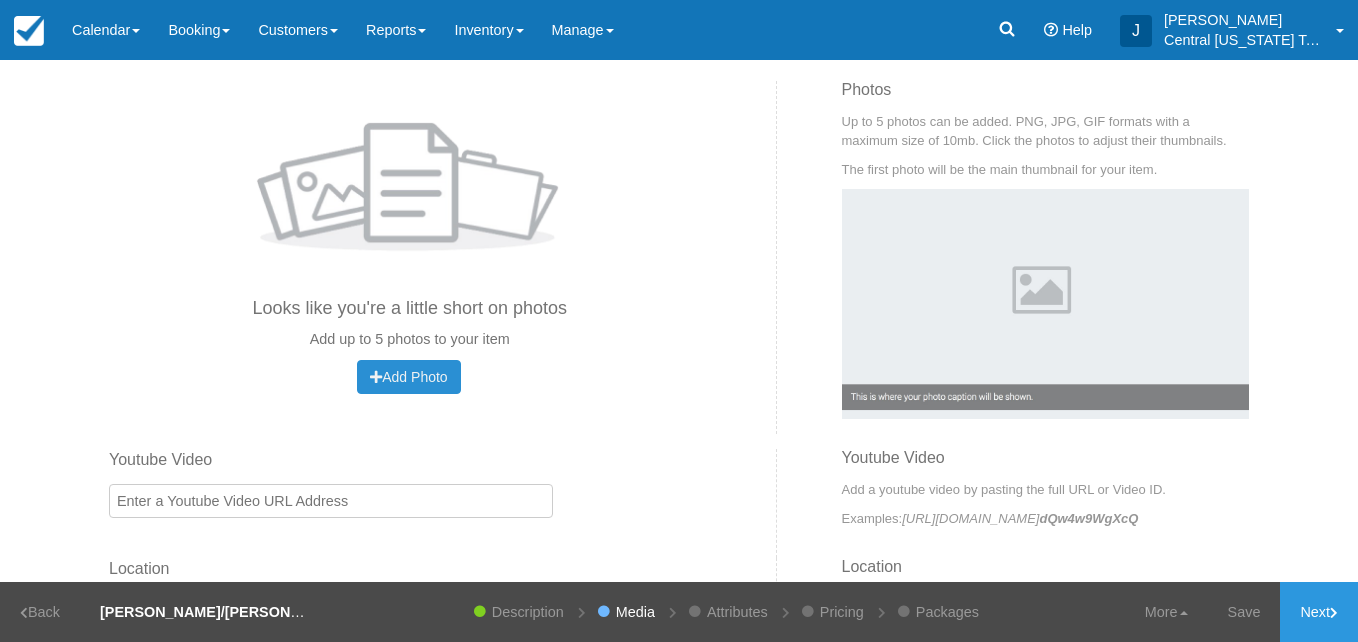click on "Add Photo
Uploading..." at bounding box center [408, 377] 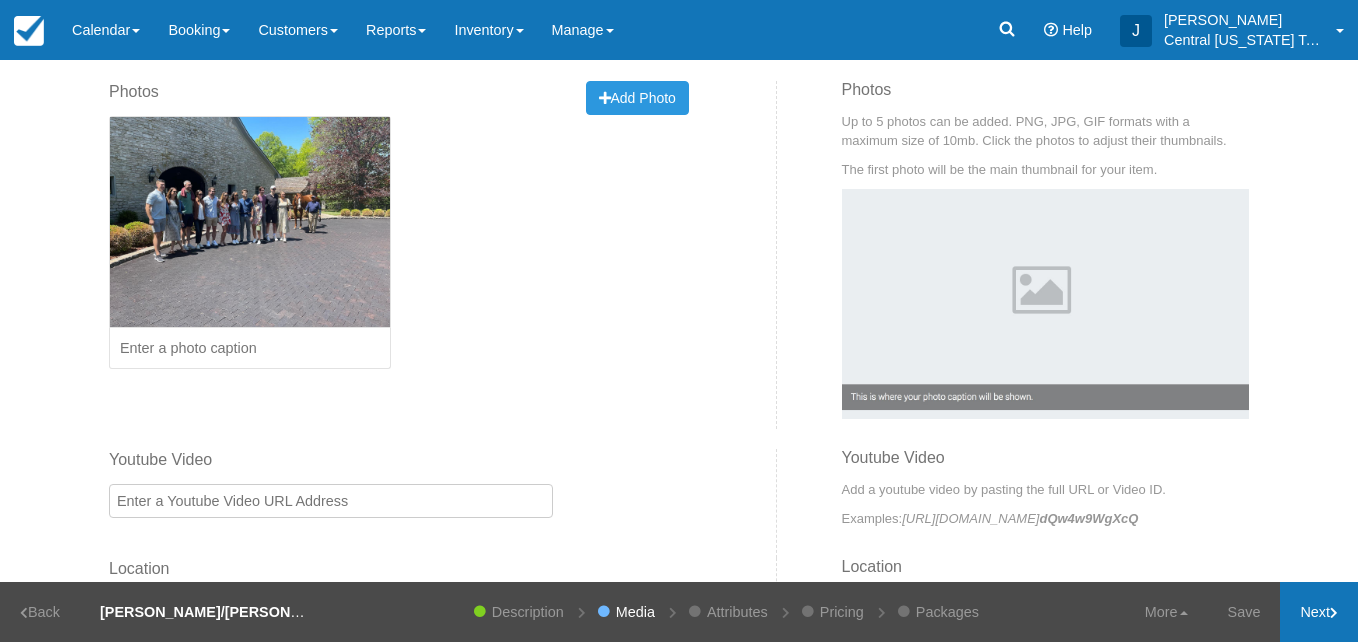click on "Next" at bounding box center (1319, 612) 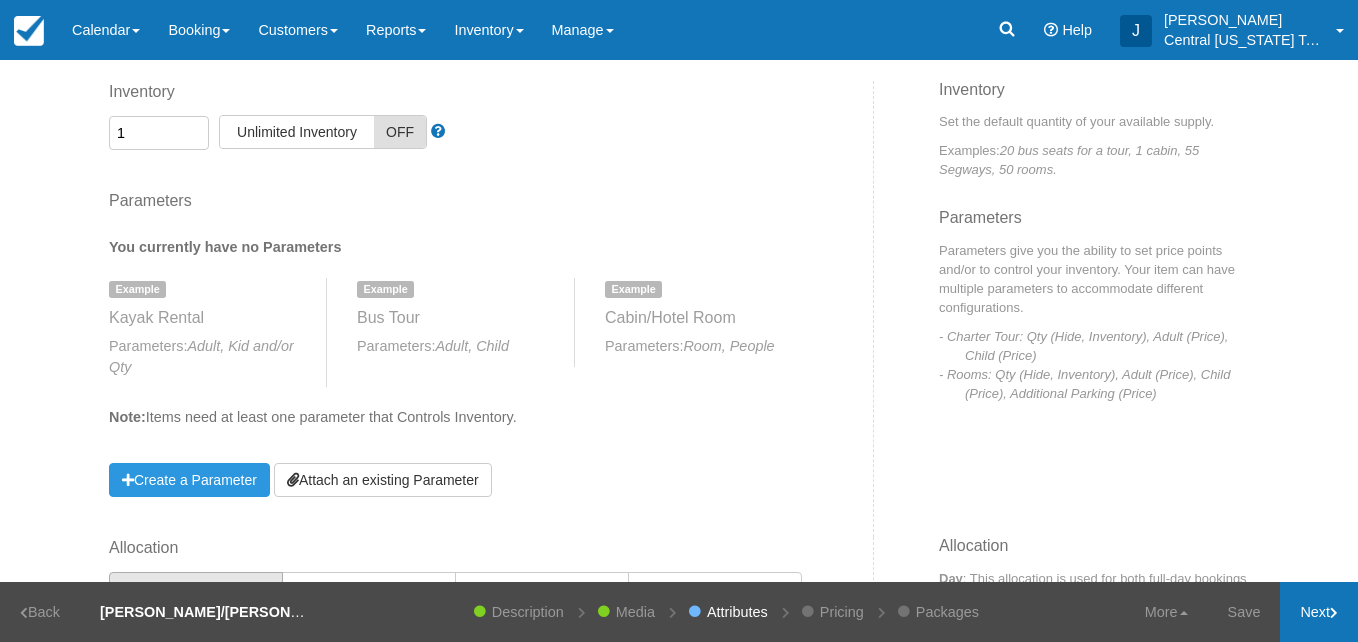 scroll, scrollTop: 0, scrollLeft: 0, axis: both 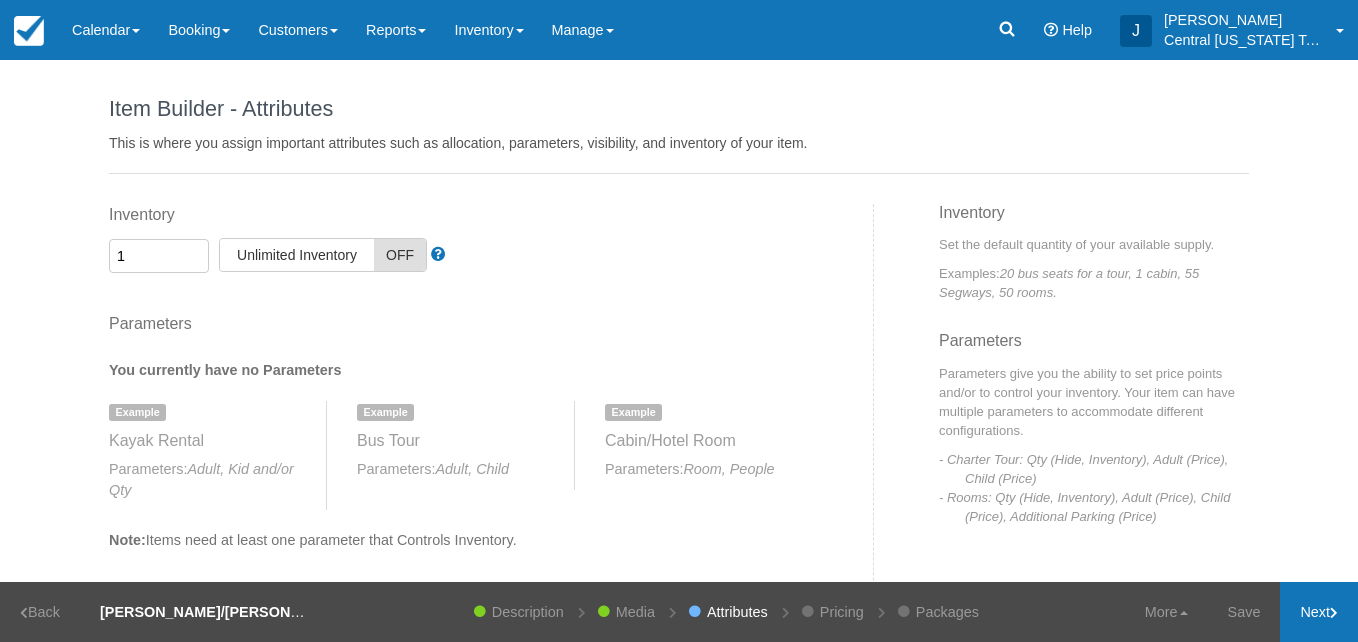 click on "Next" at bounding box center [1319, 612] 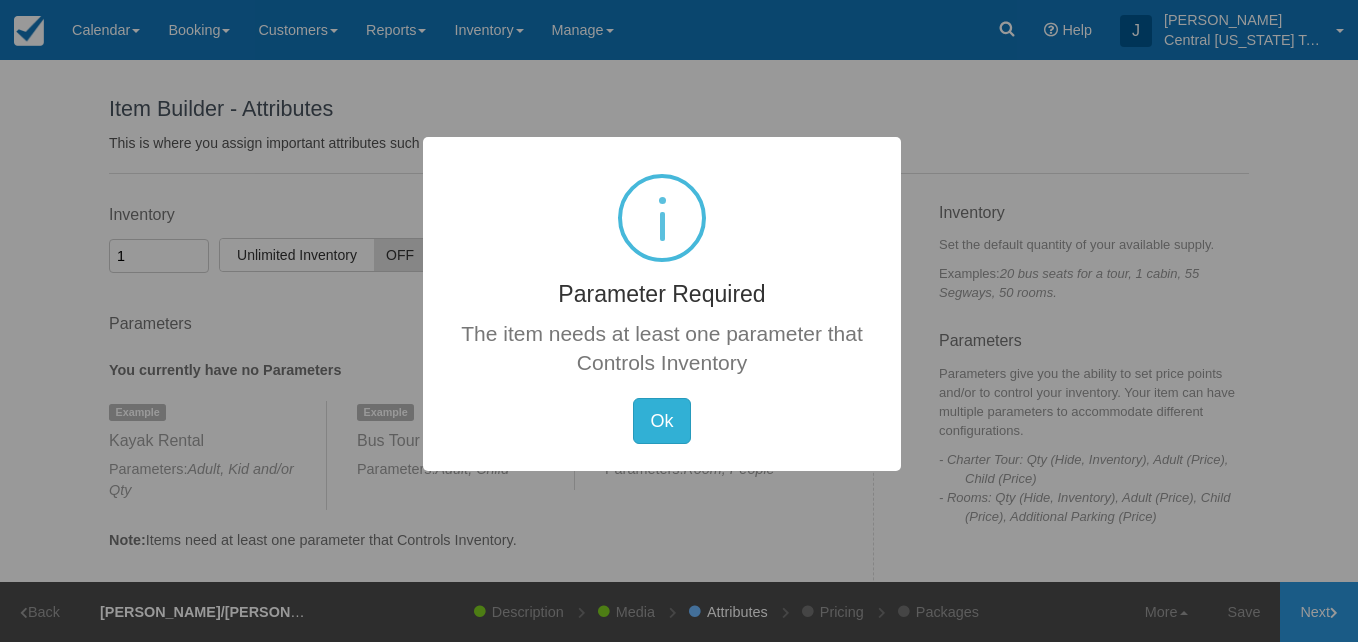 click on "Ok" at bounding box center (661, 421) 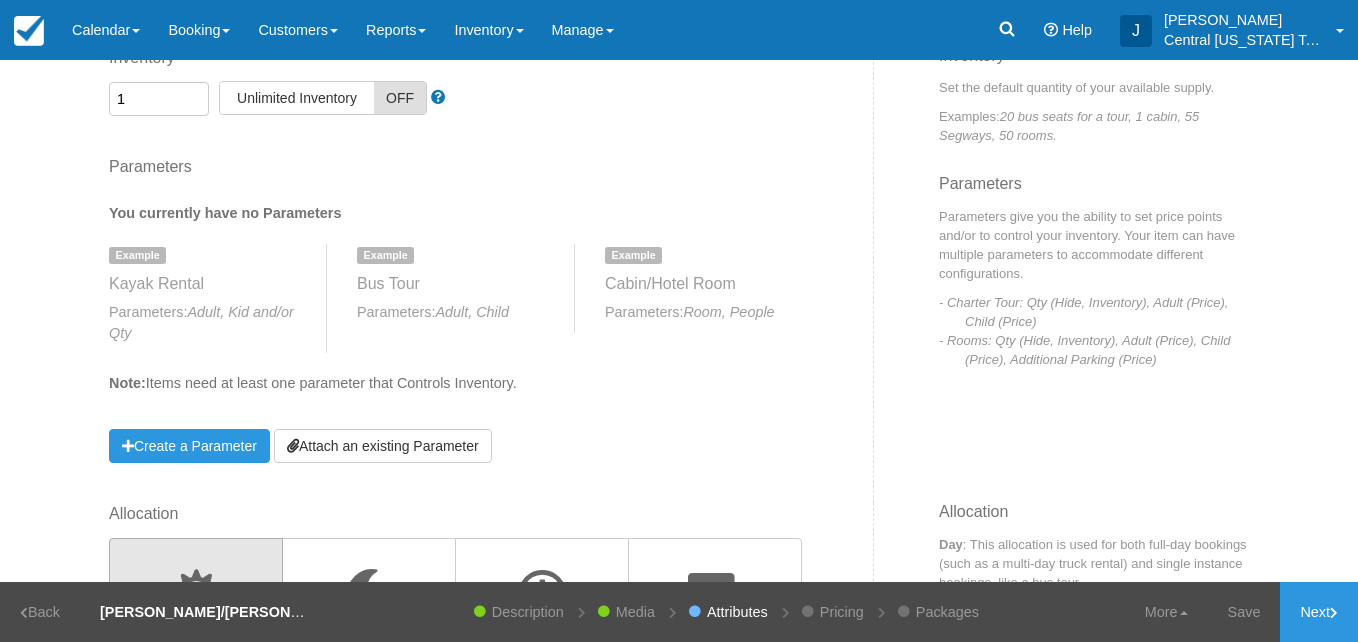 scroll, scrollTop: 175, scrollLeft: 0, axis: vertical 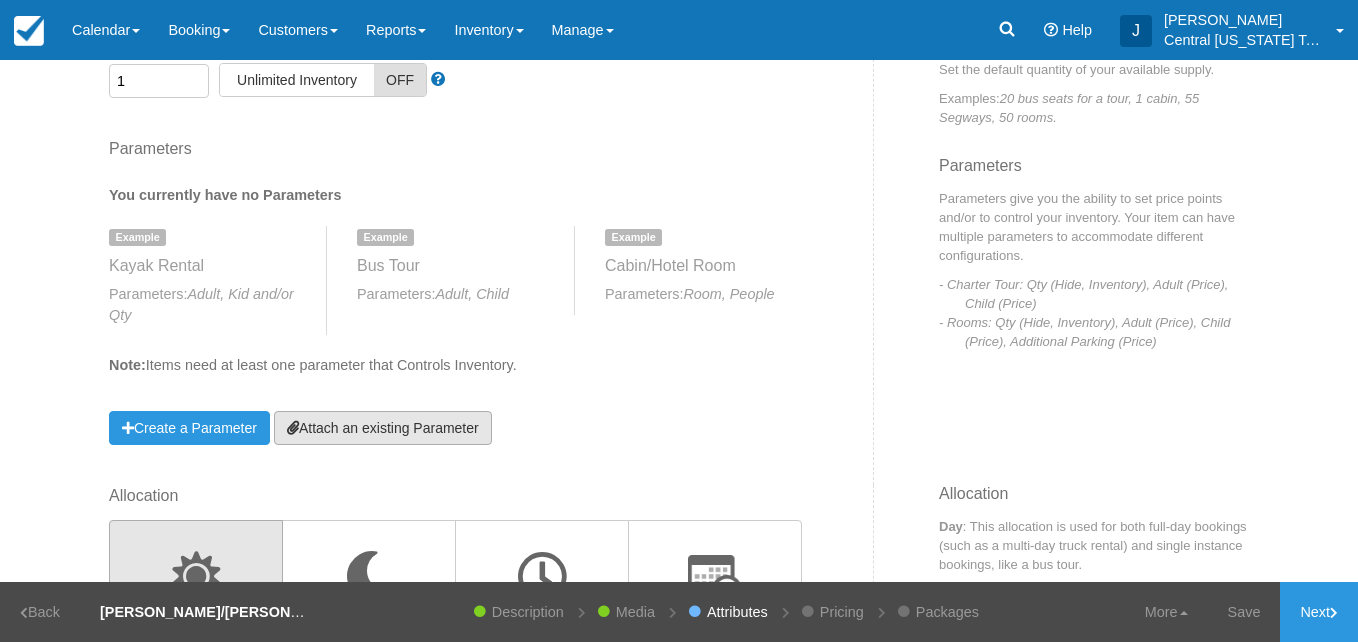 click on "Attach an existing Parameter" at bounding box center (383, 428) 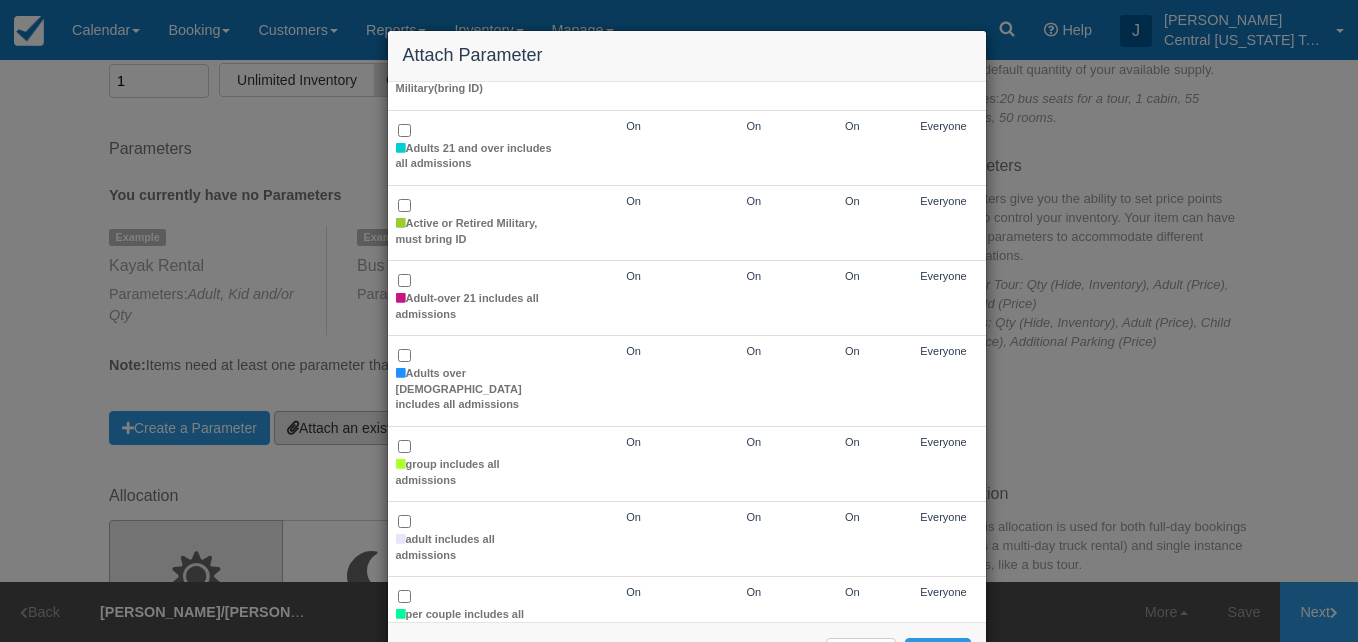 scroll, scrollTop: 218, scrollLeft: 0, axis: vertical 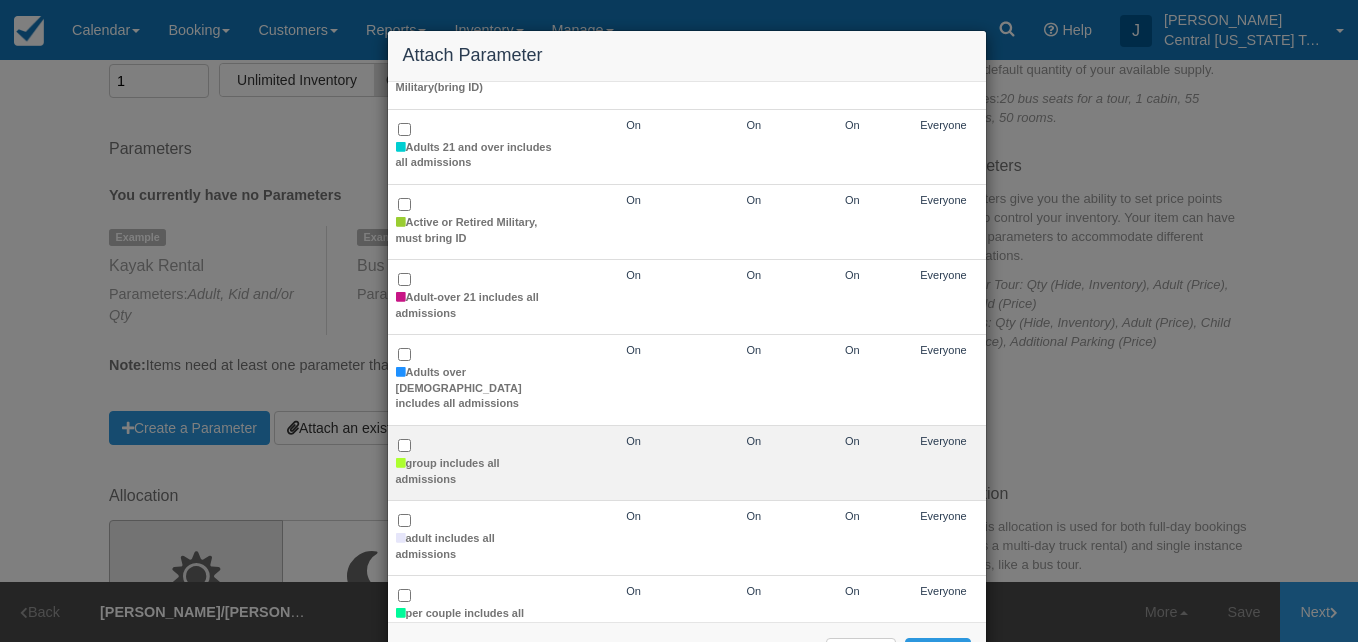 click on "group includes all admissions" at bounding box center [475, 463] 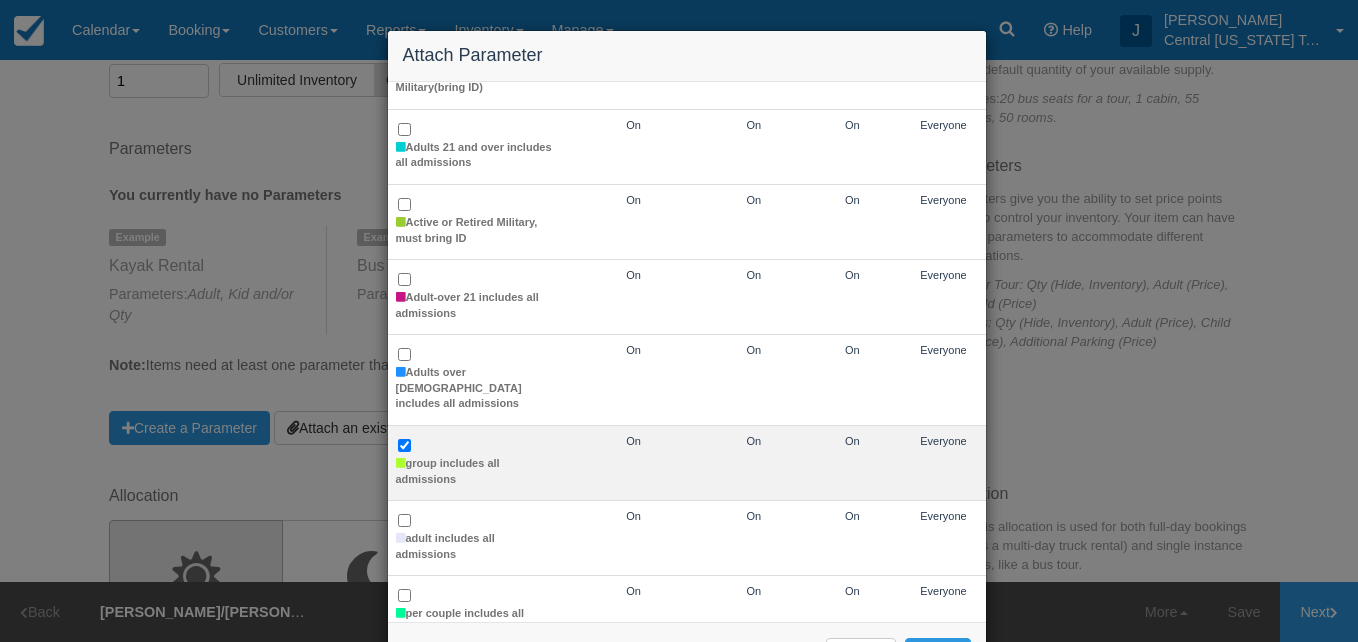 checkbox on "true" 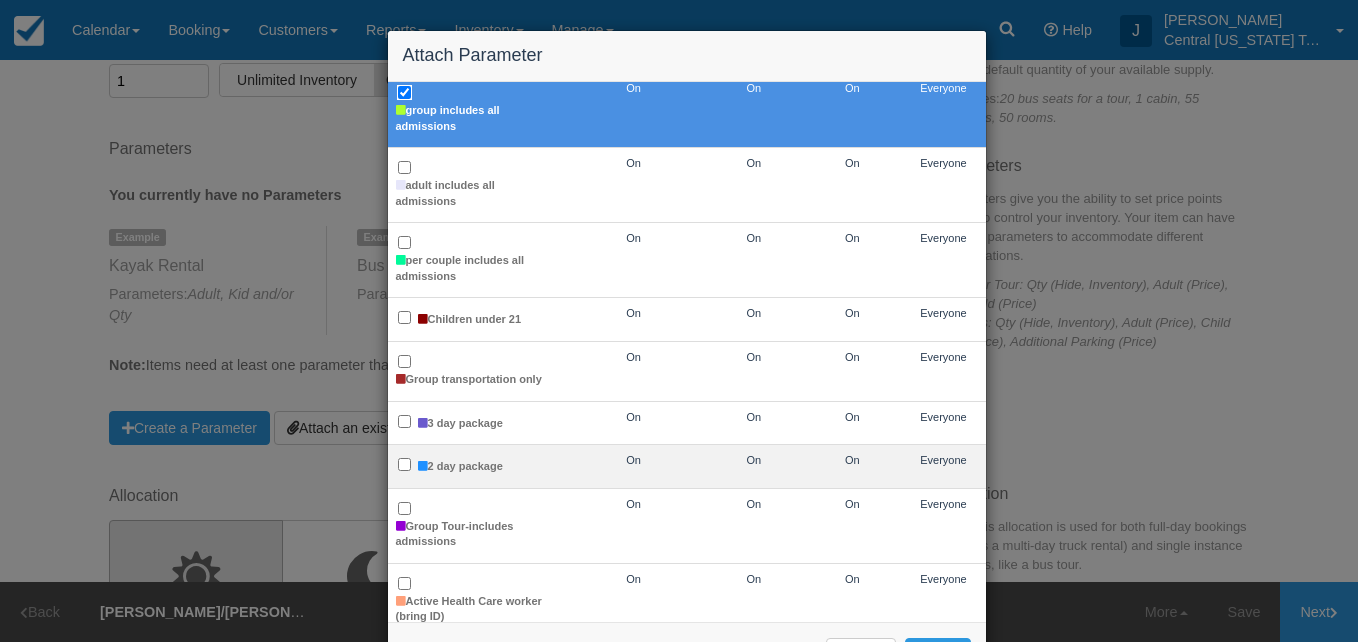 scroll, scrollTop: 615, scrollLeft: 0, axis: vertical 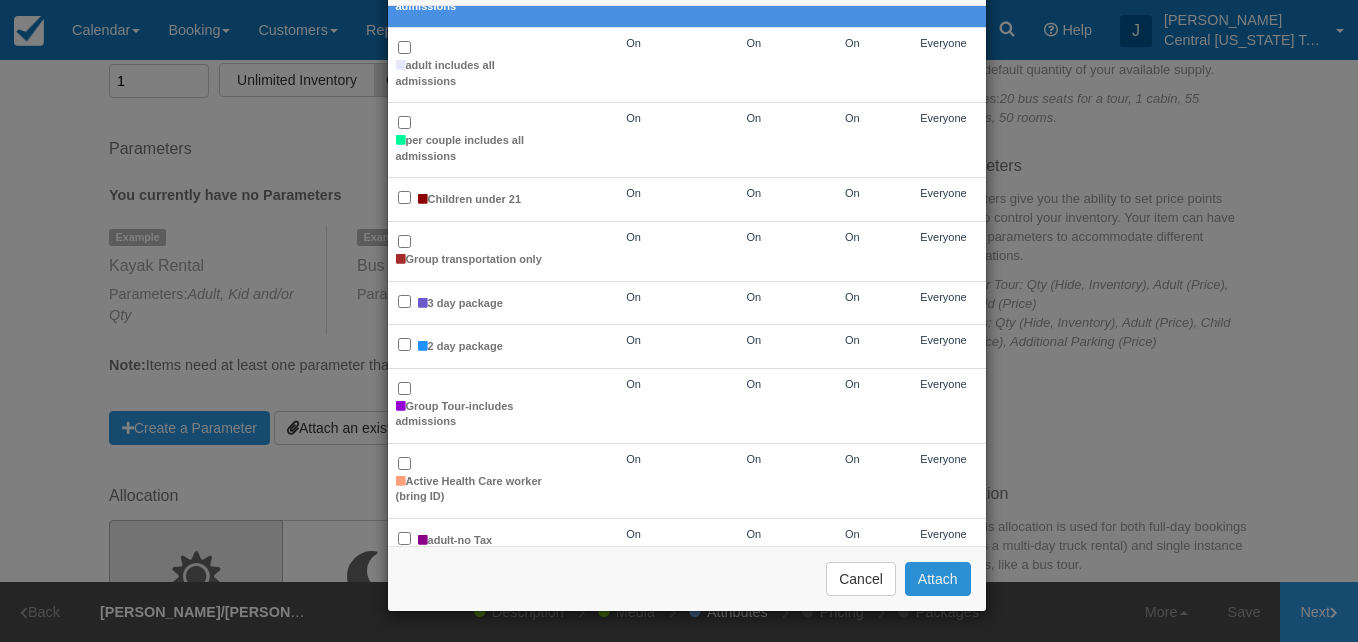 click on "Attach" at bounding box center [938, 579] 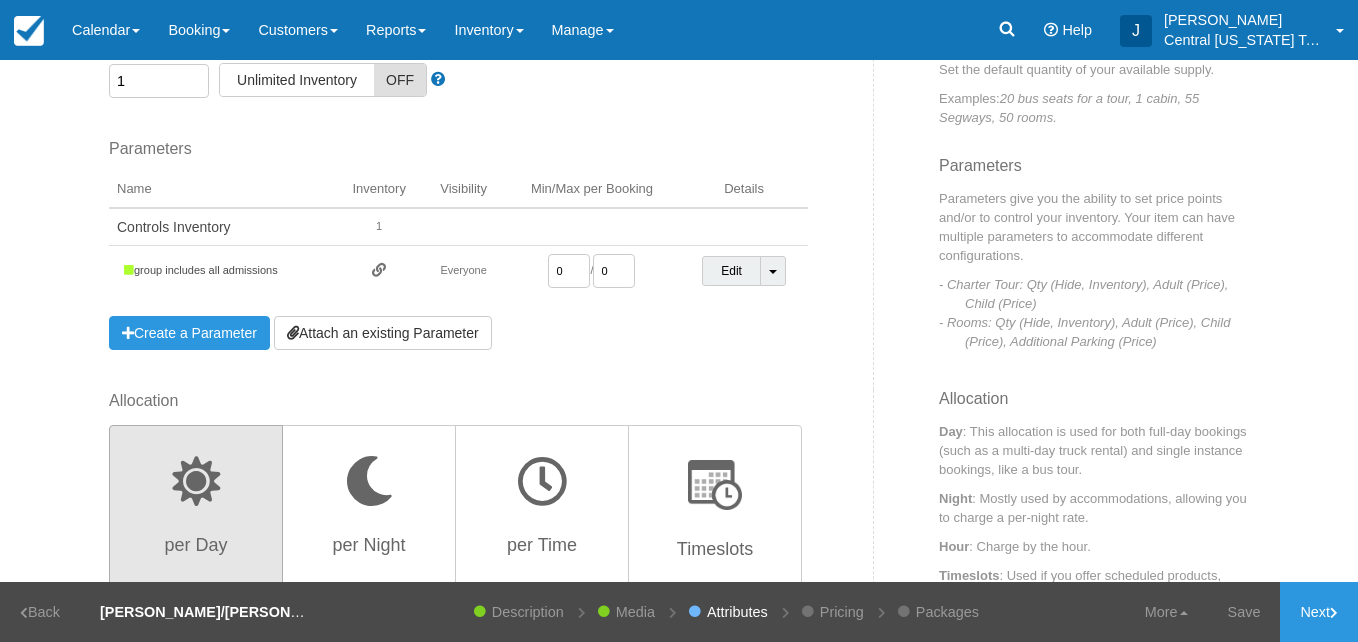 click on "0" at bounding box center [569, 271] 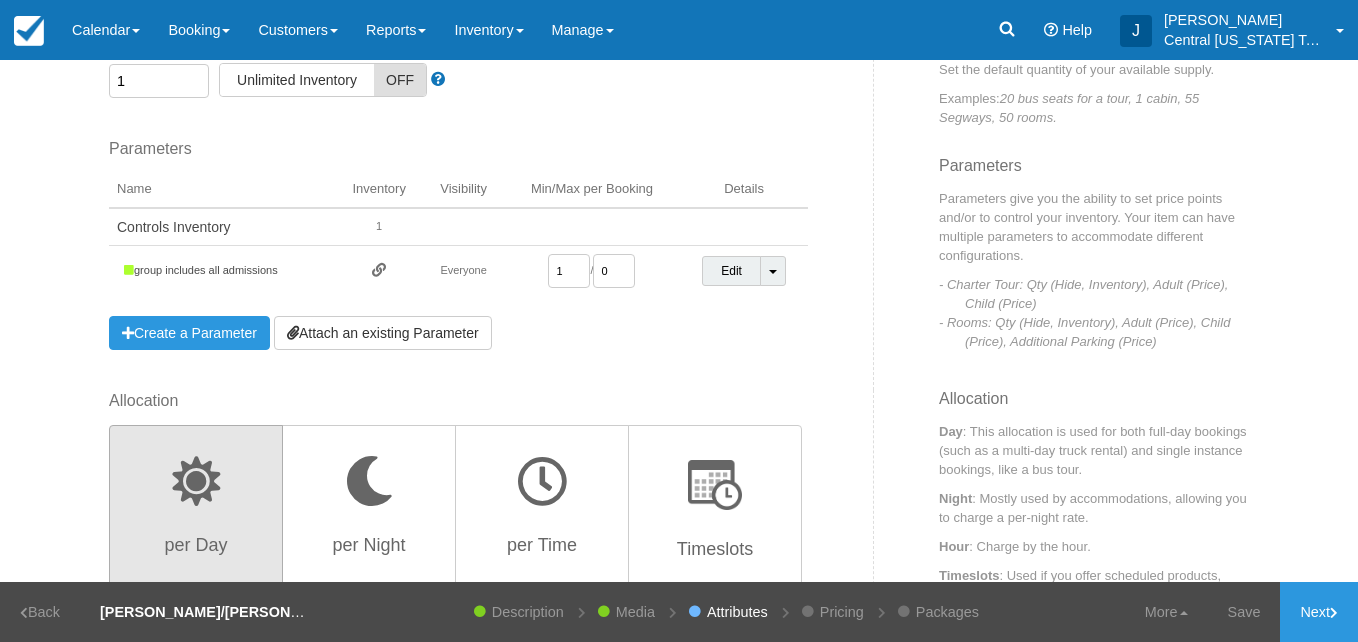 type on "1" 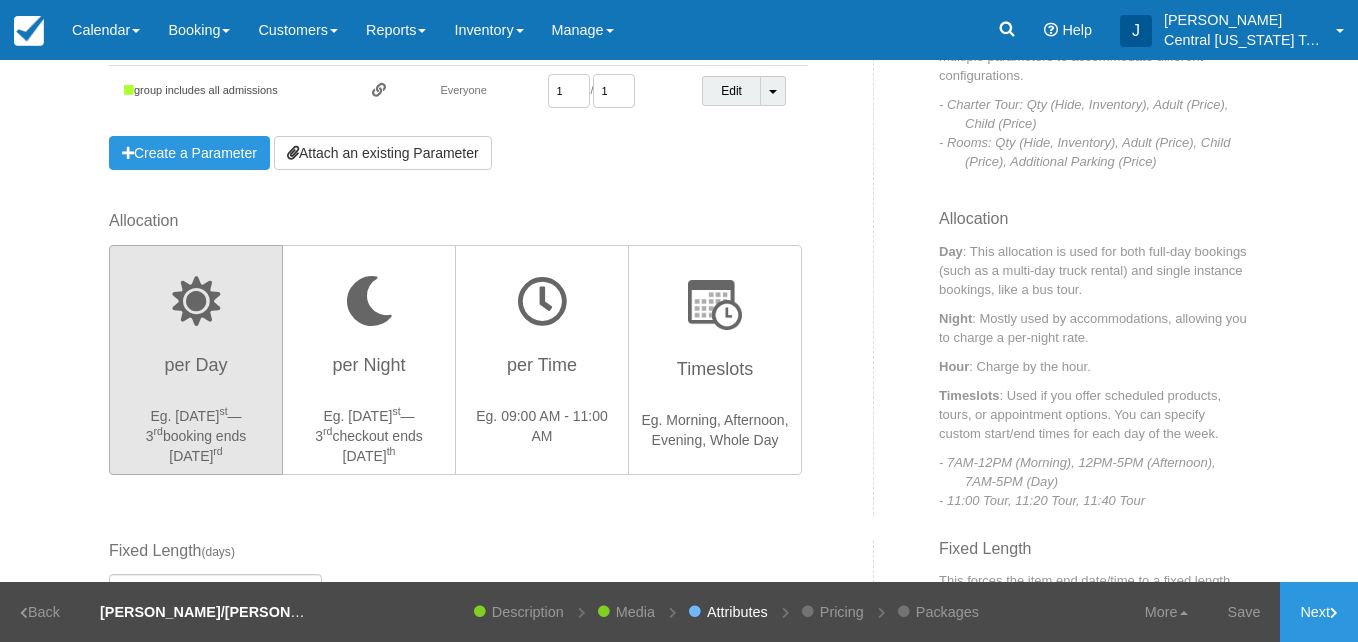 scroll, scrollTop: 364, scrollLeft: 0, axis: vertical 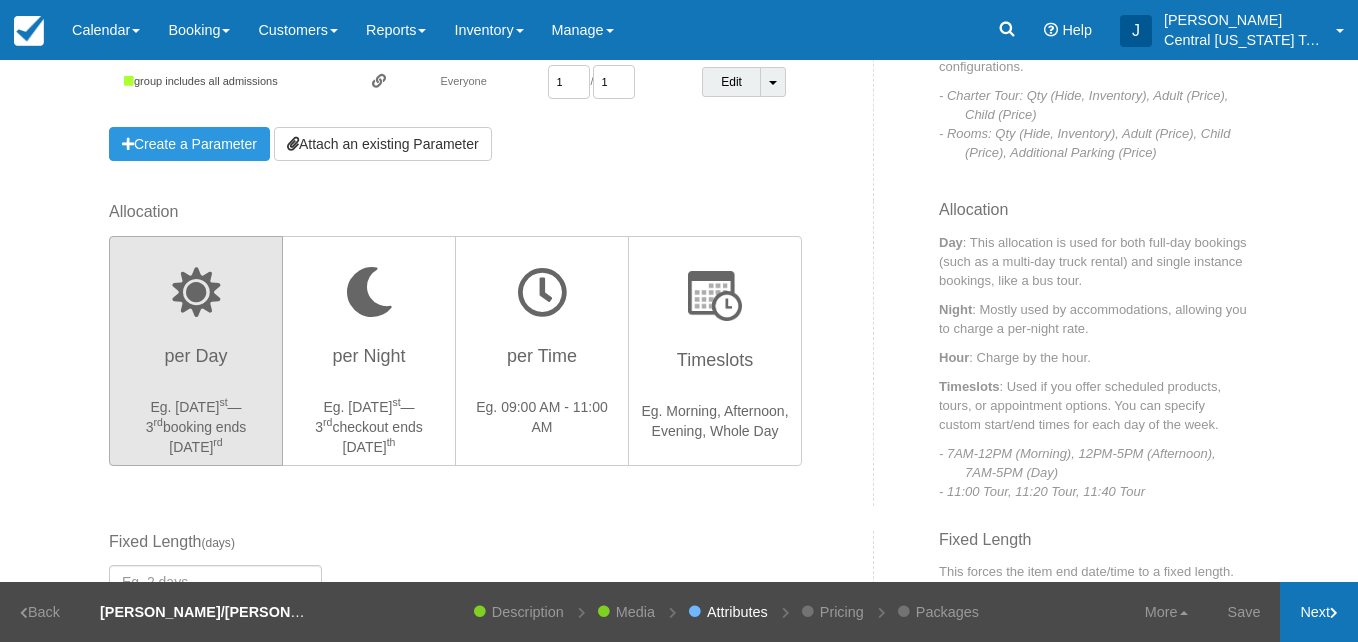 type on "1" 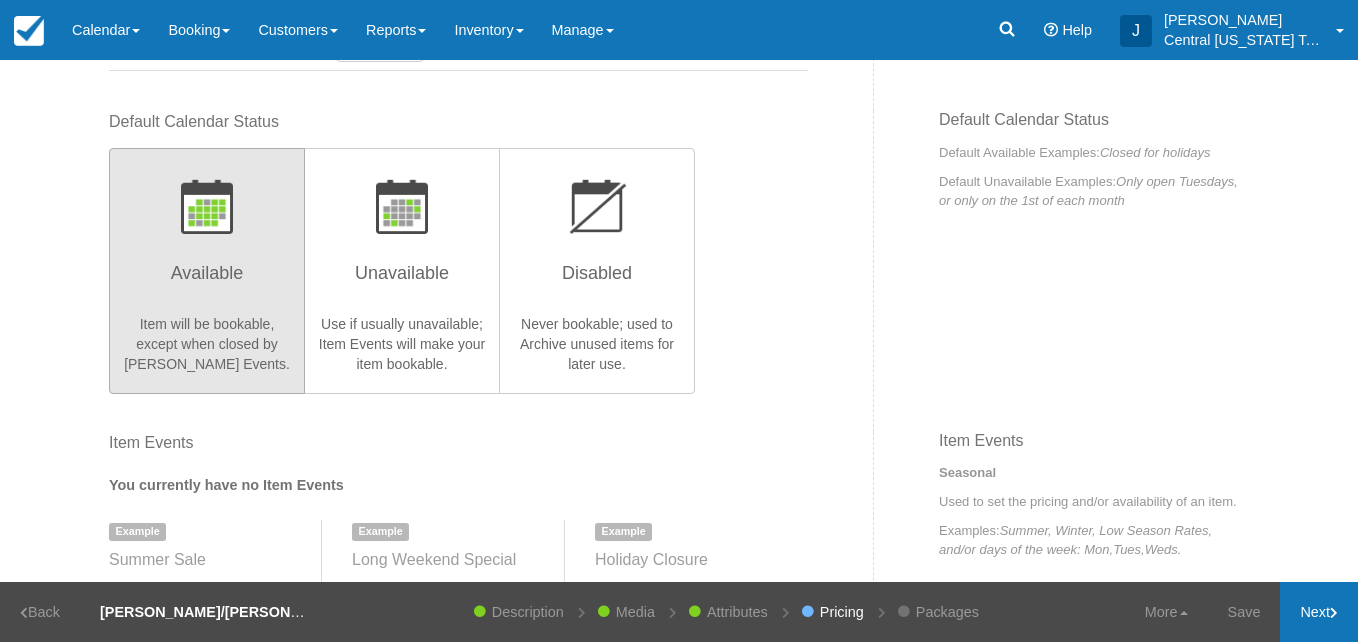 scroll, scrollTop: 0, scrollLeft: 0, axis: both 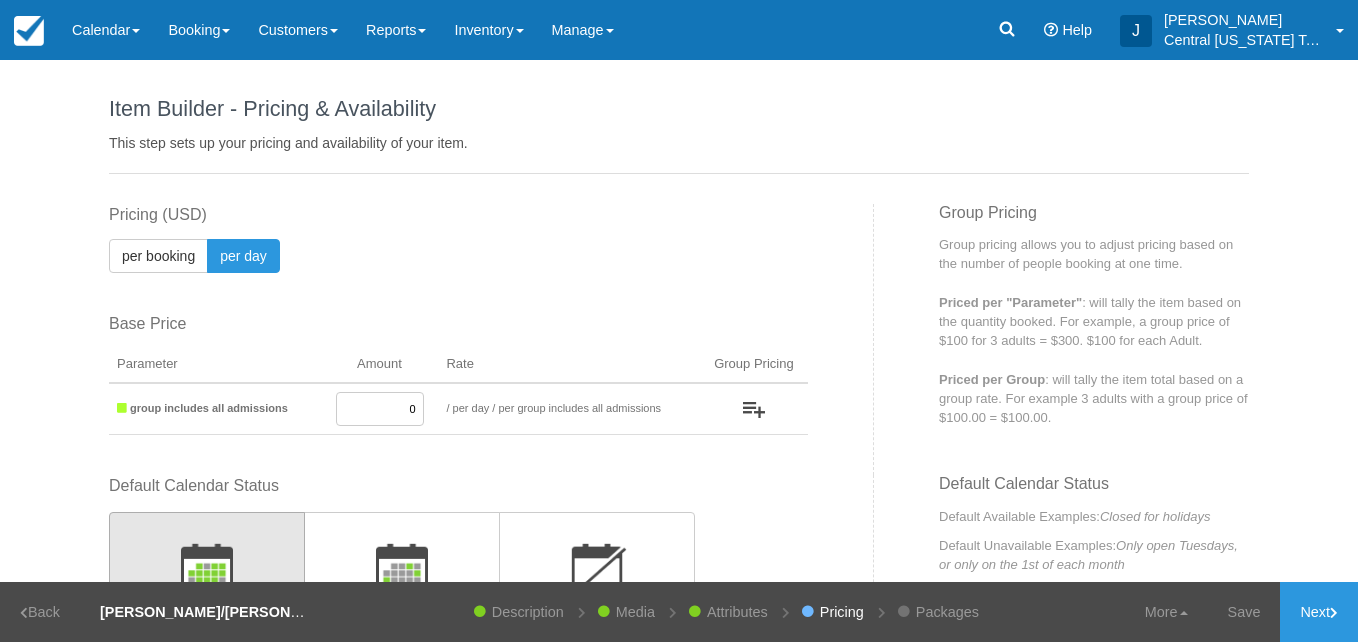 click on "0" at bounding box center (380, 409) 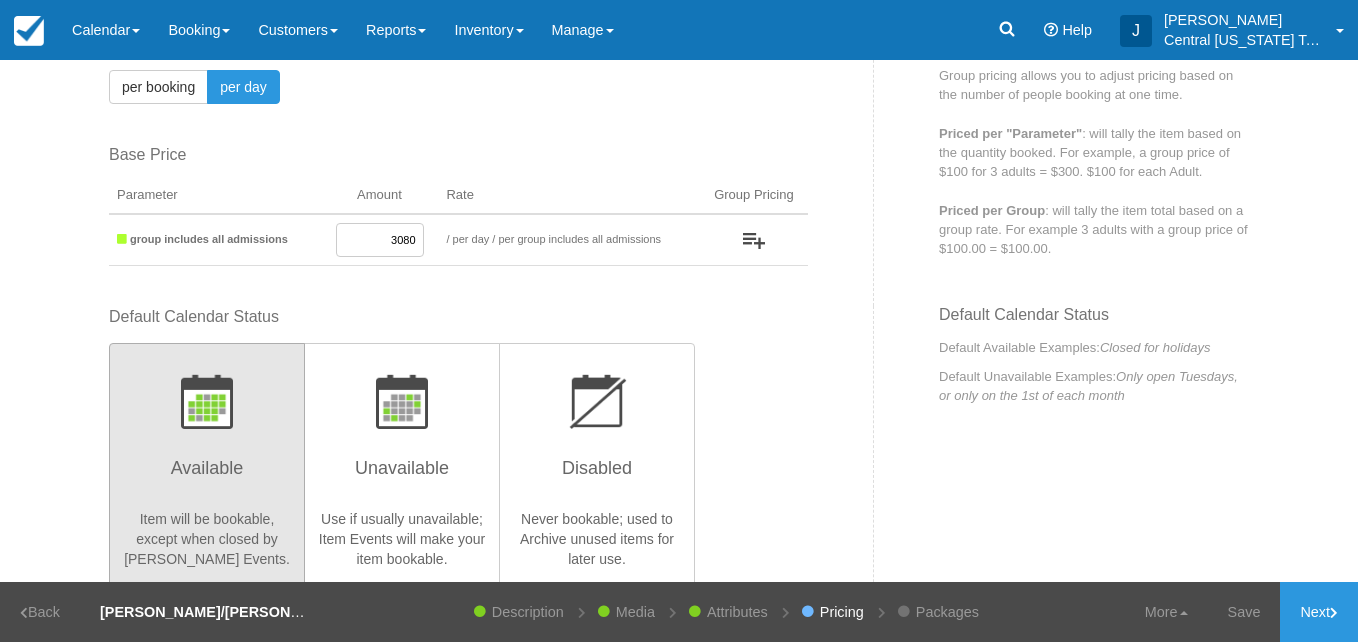 scroll, scrollTop: 170, scrollLeft: 0, axis: vertical 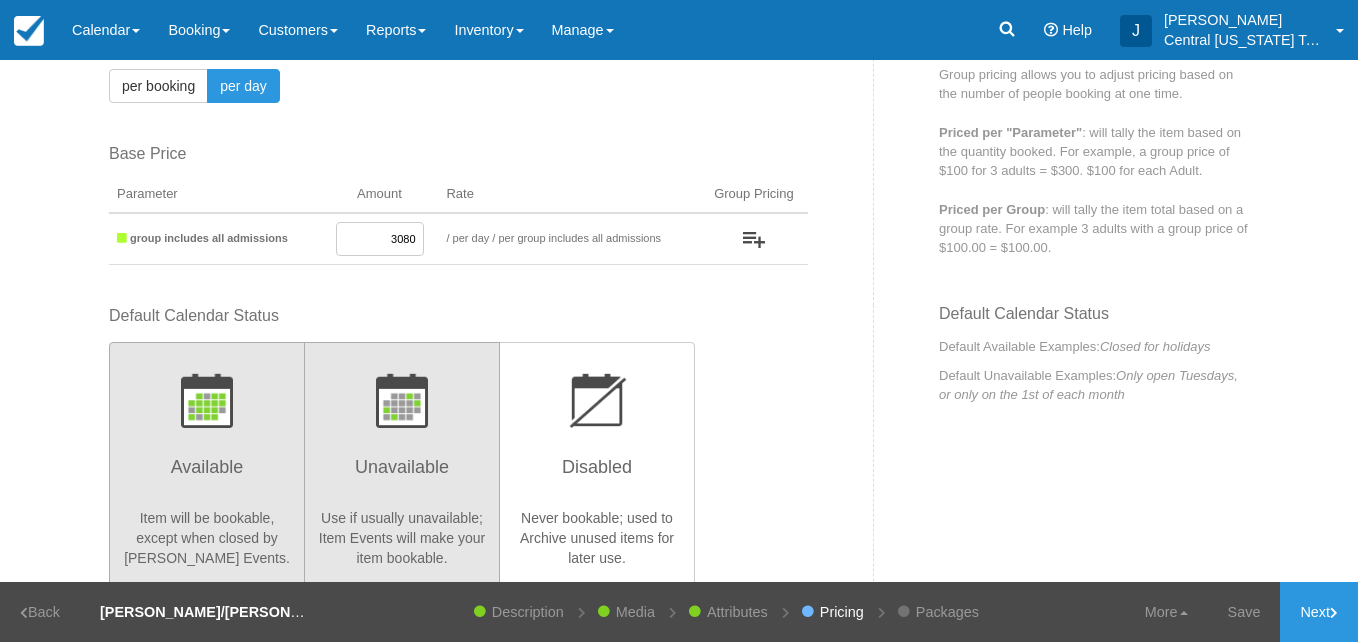 type on "3080" 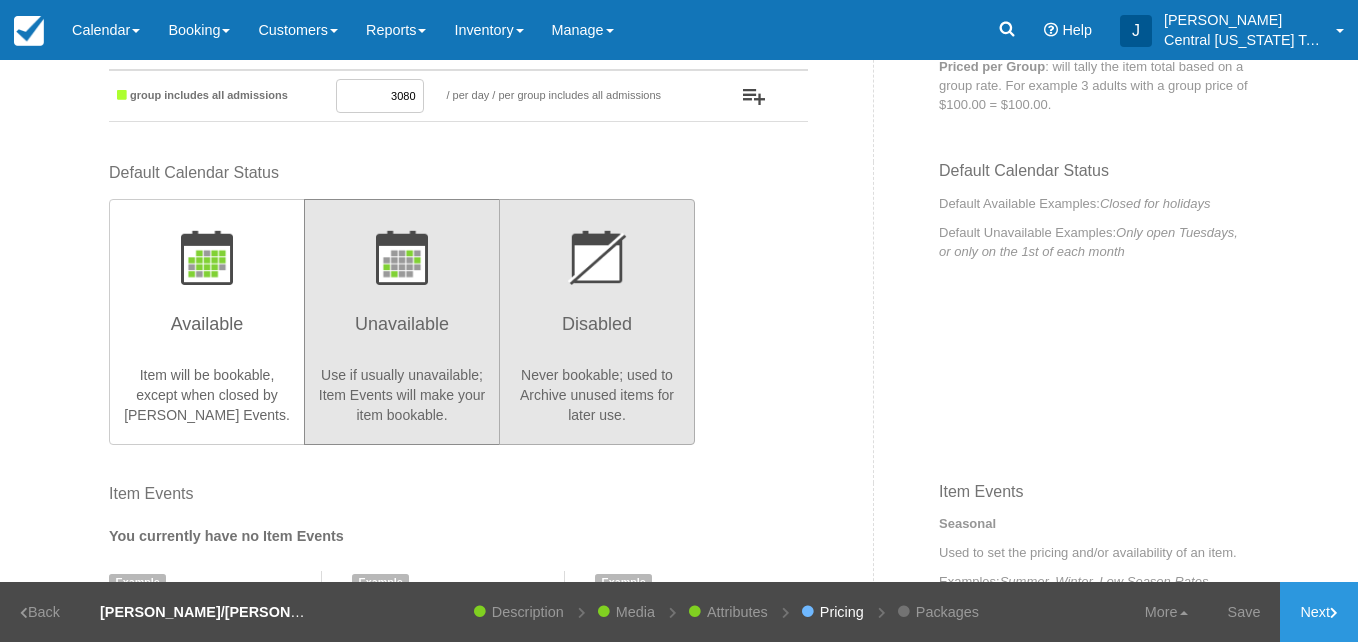 scroll, scrollTop: 314, scrollLeft: 0, axis: vertical 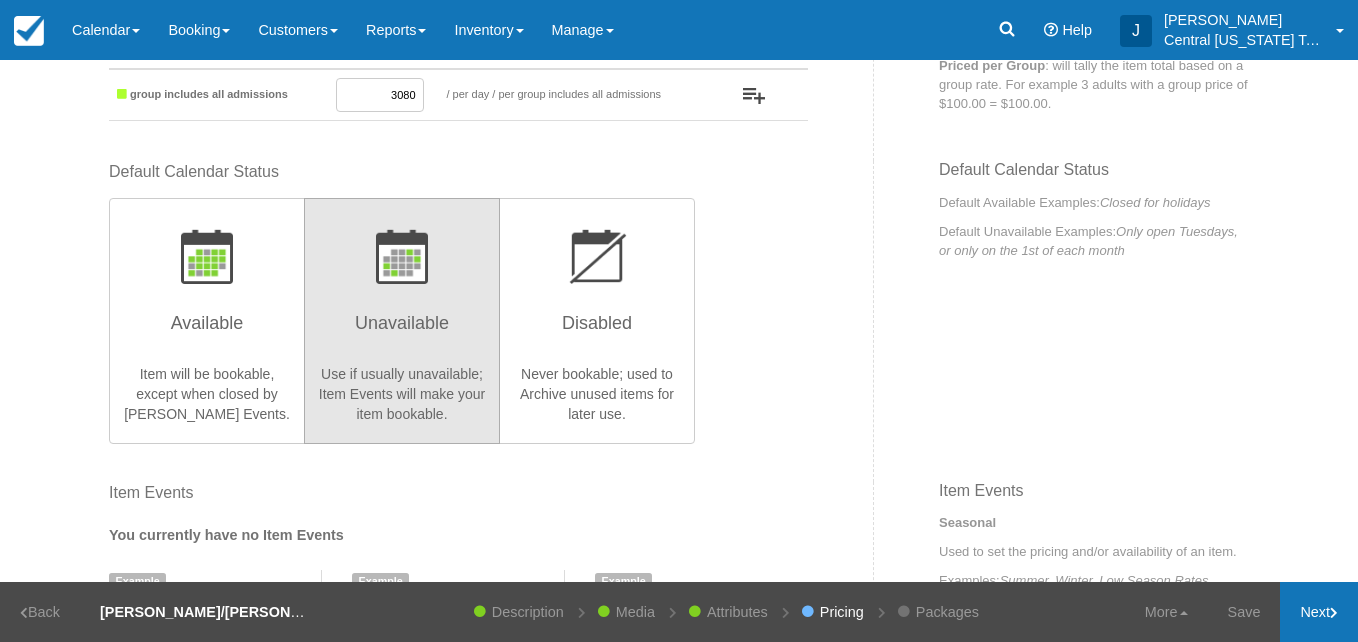 click on "Next" at bounding box center (1319, 612) 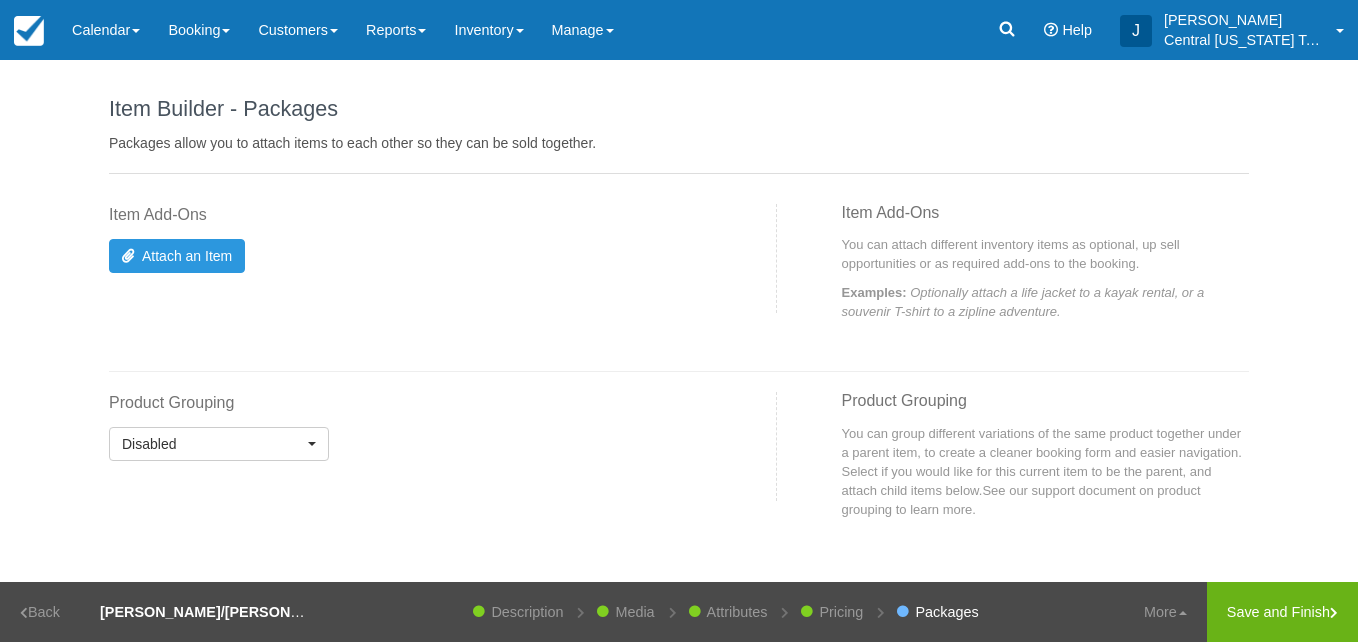 scroll, scrollTop: 0, scrollLeft: 0, axis: both 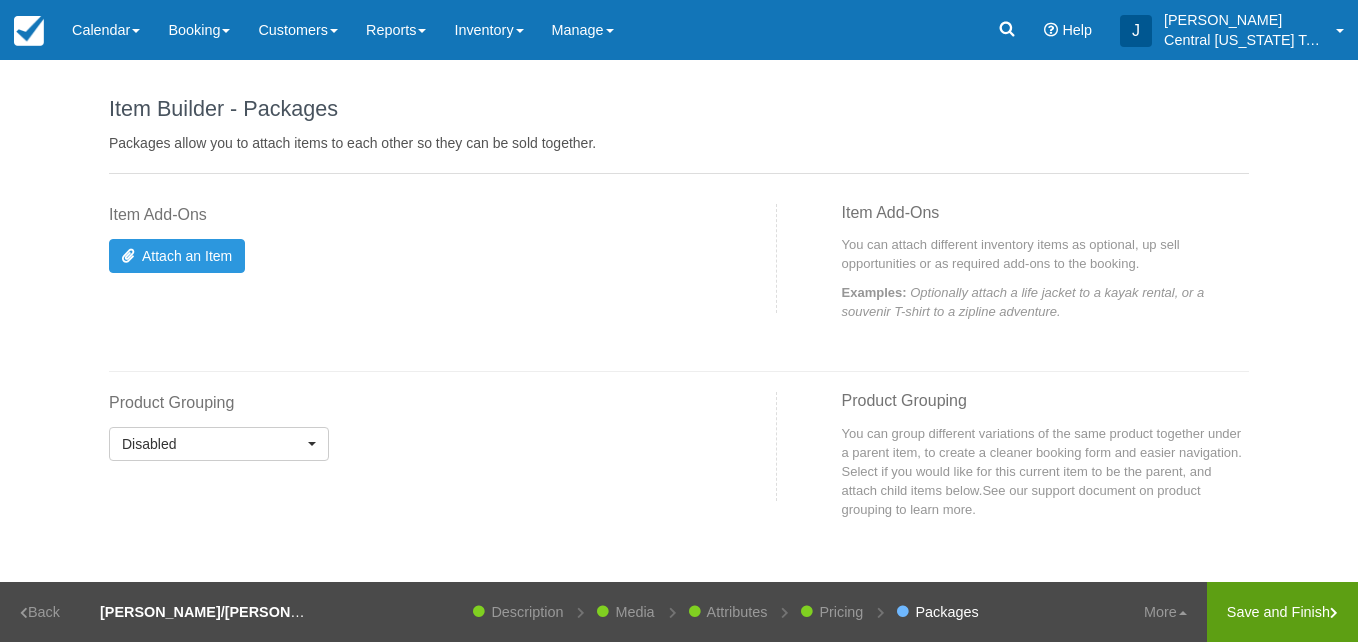 click on "Save and Finish" at bounding box center (1282, 612) 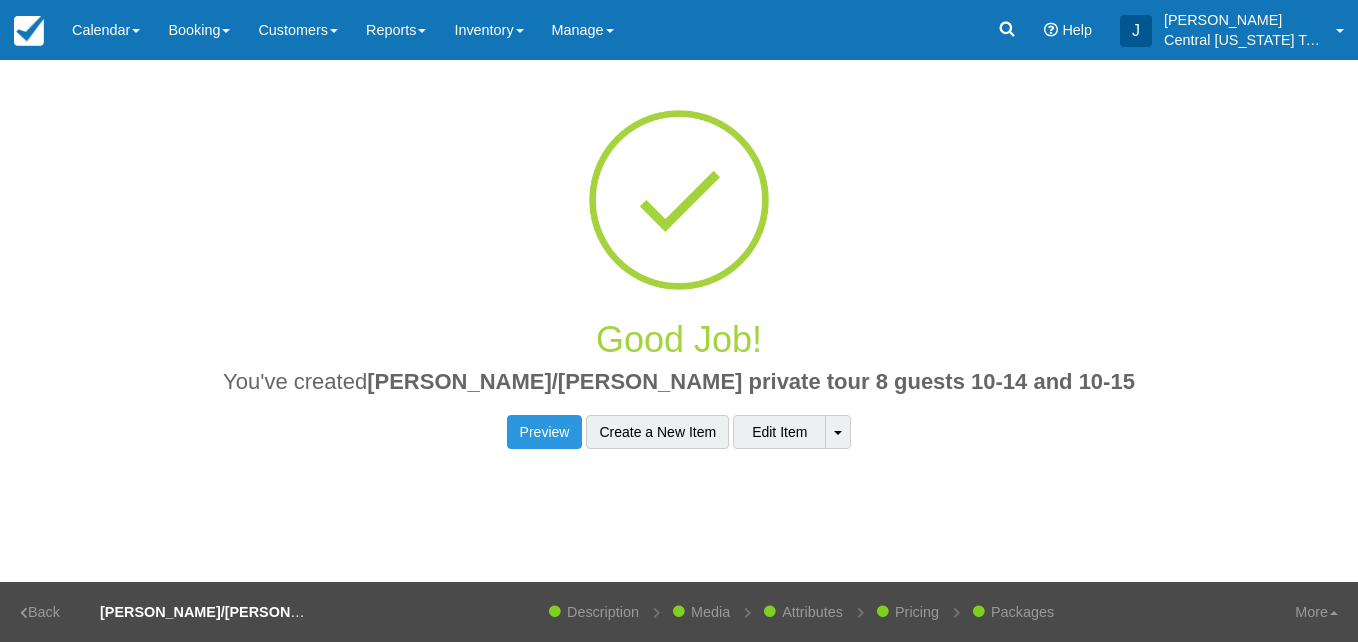 click on "You've created  Jessica/Brad H private tour 8 guests 10-14 and 10-15" at bounding box center [679, 387] 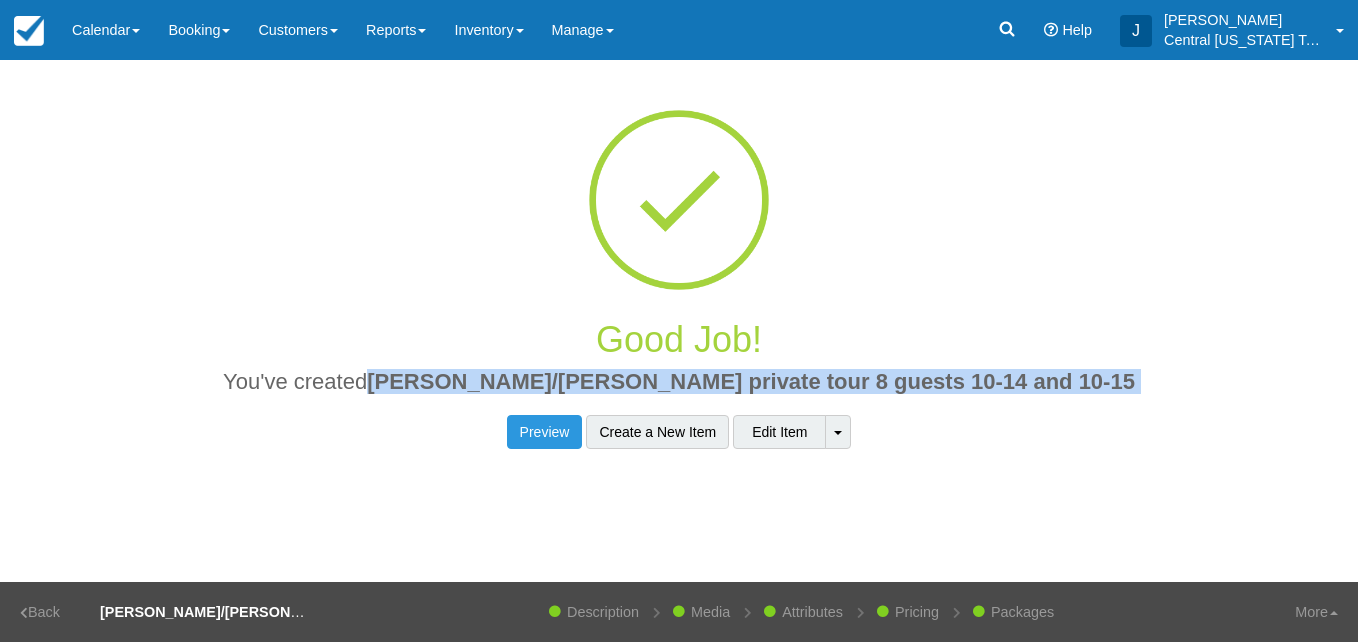 drag, startPoint x: 1045, startPoint y: 377, endPoint x: 516, endPoint y: 389, distance: 529.1361 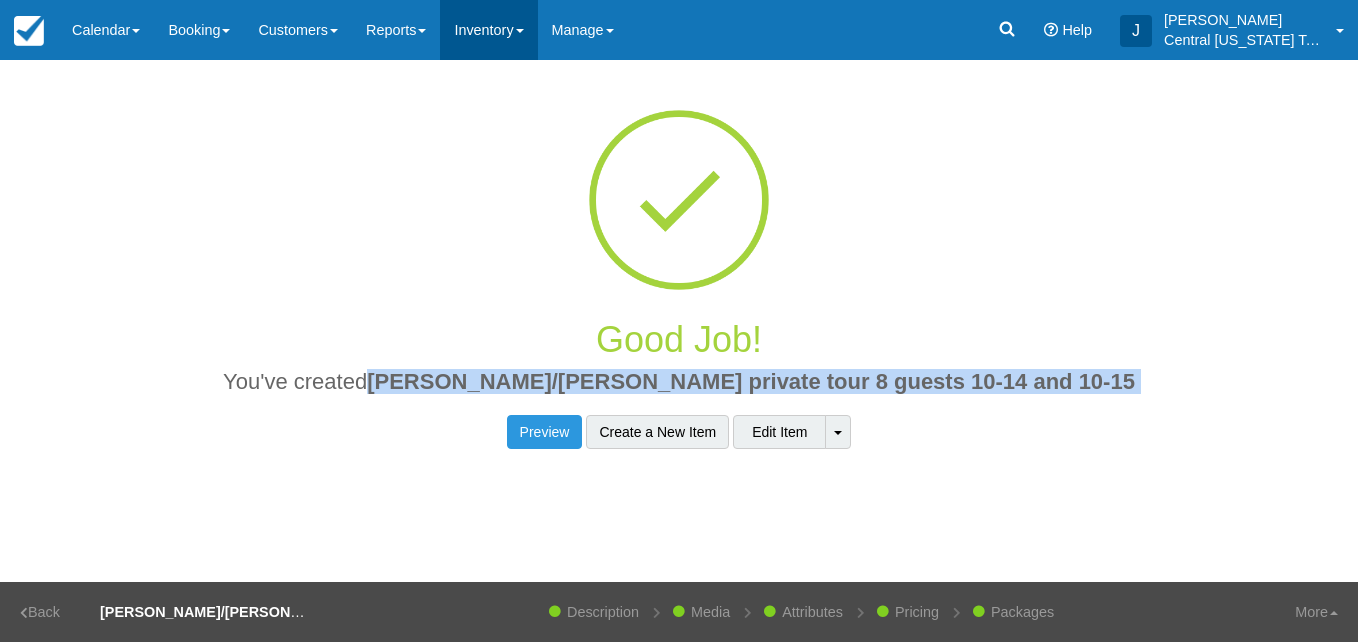 click on "Inventory" at bounding box center [488, 30] 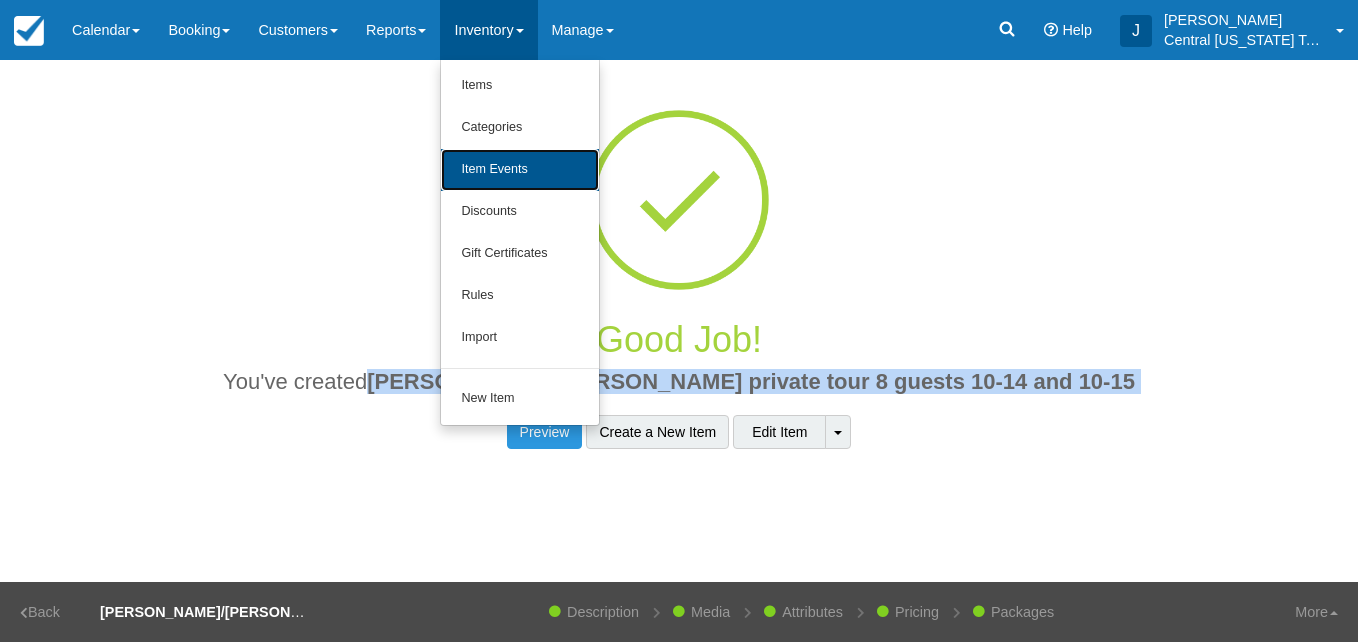 click on "Item Events" at bounding box center (520, 170) 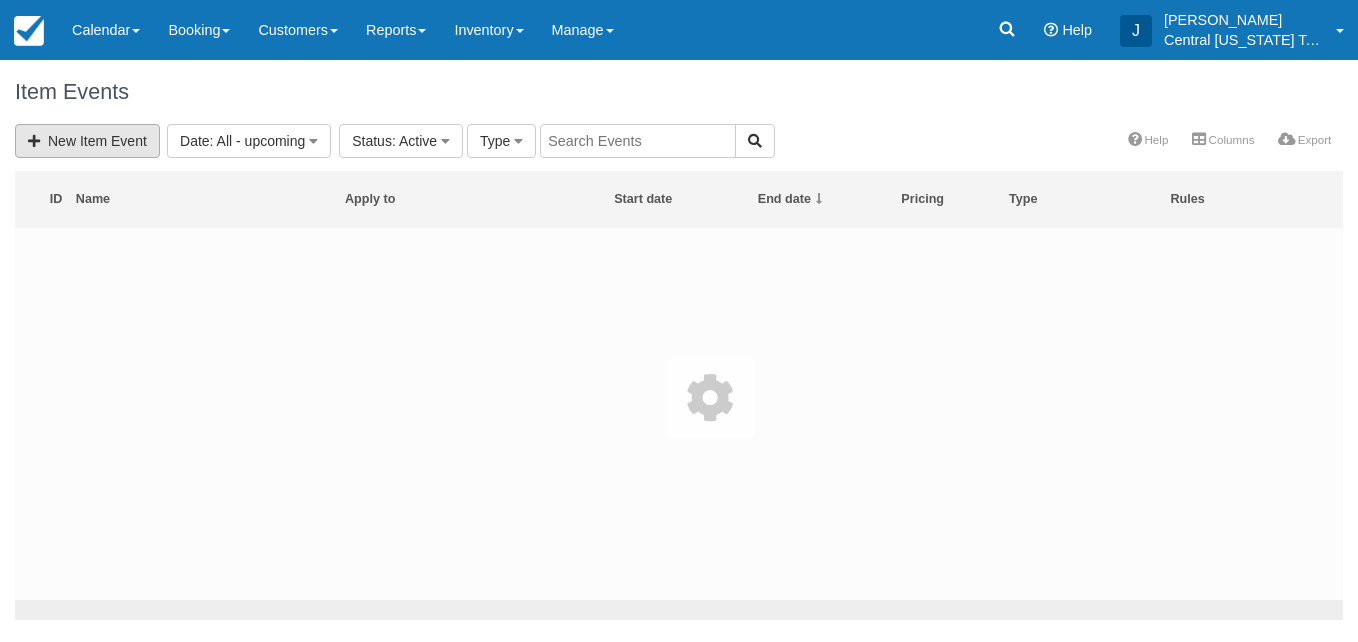 scroll, scrollTop: 0, scrollLeft: 0, axis: both 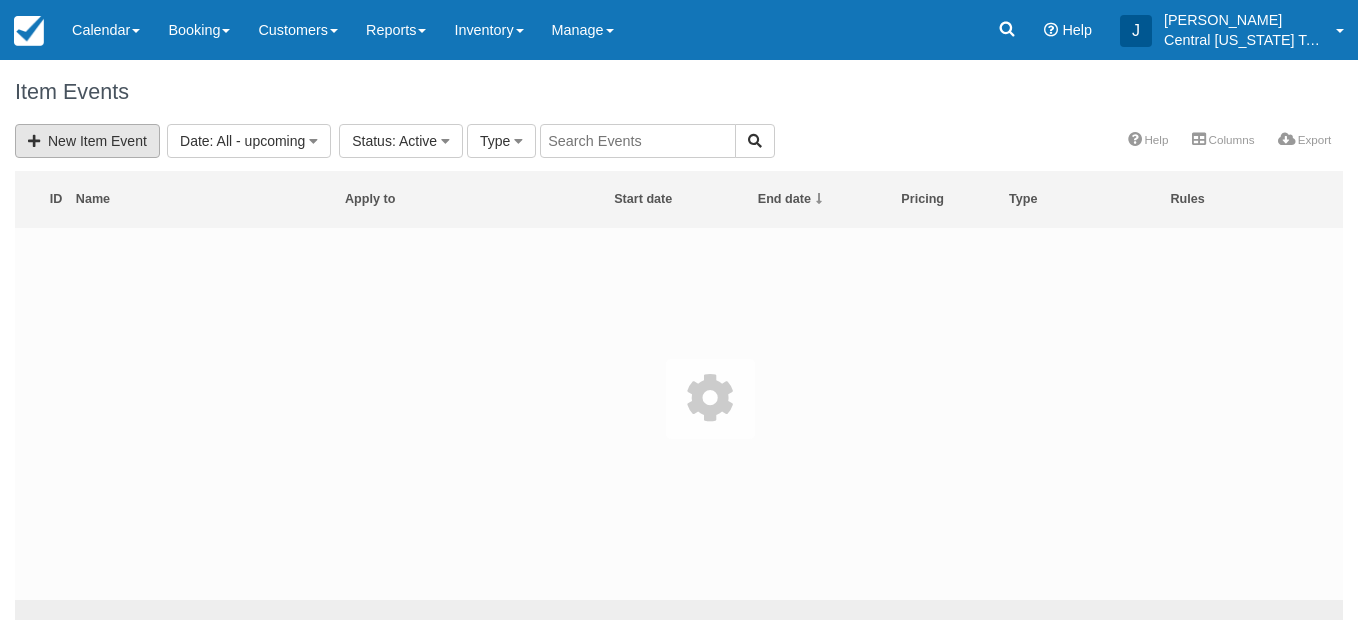 click on "New Item Event" at bounding box center [87, 141] 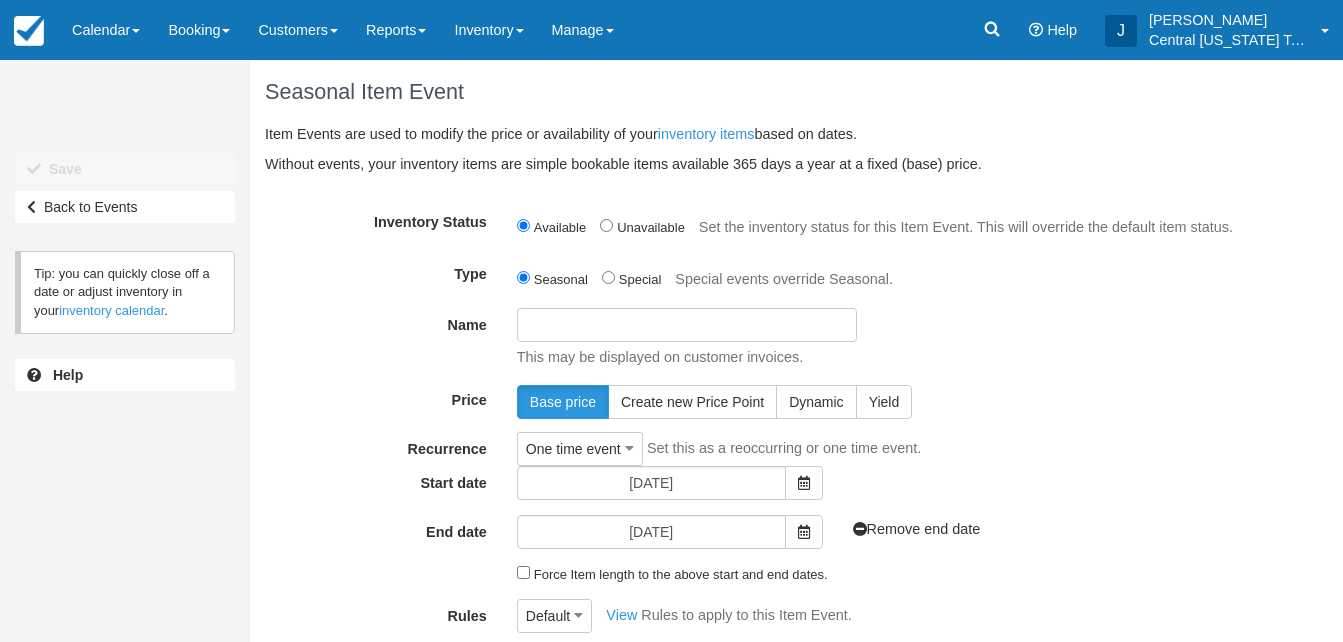 scroll, scrollTop: 0, scrollLeft: 0, axis: both 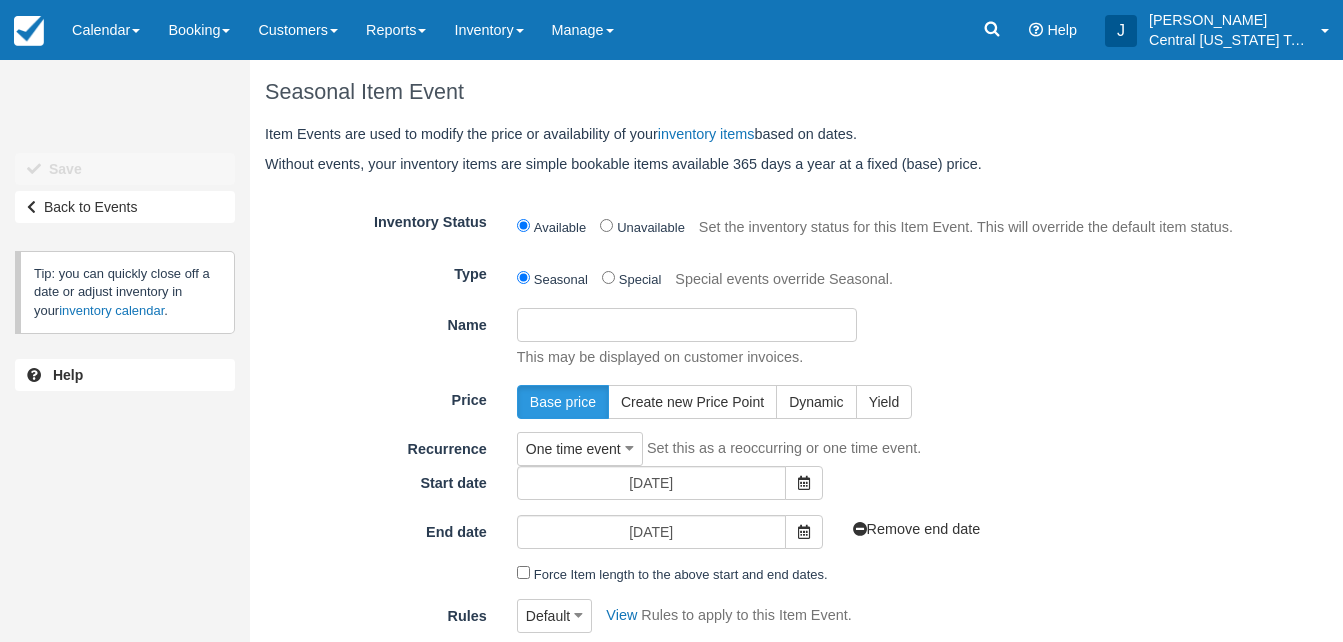 click on "Name" at bounding box center [687, 325] 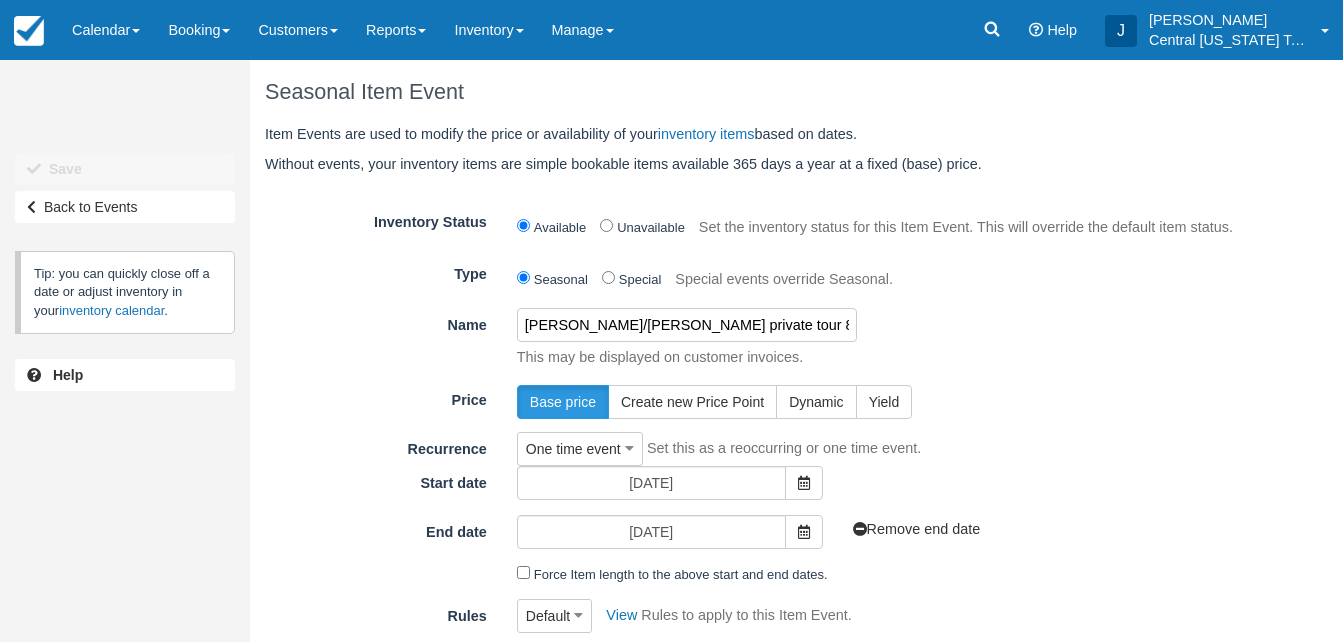 scroll, scrollTop: 0, scrollLeft: 17, axis: horizontal 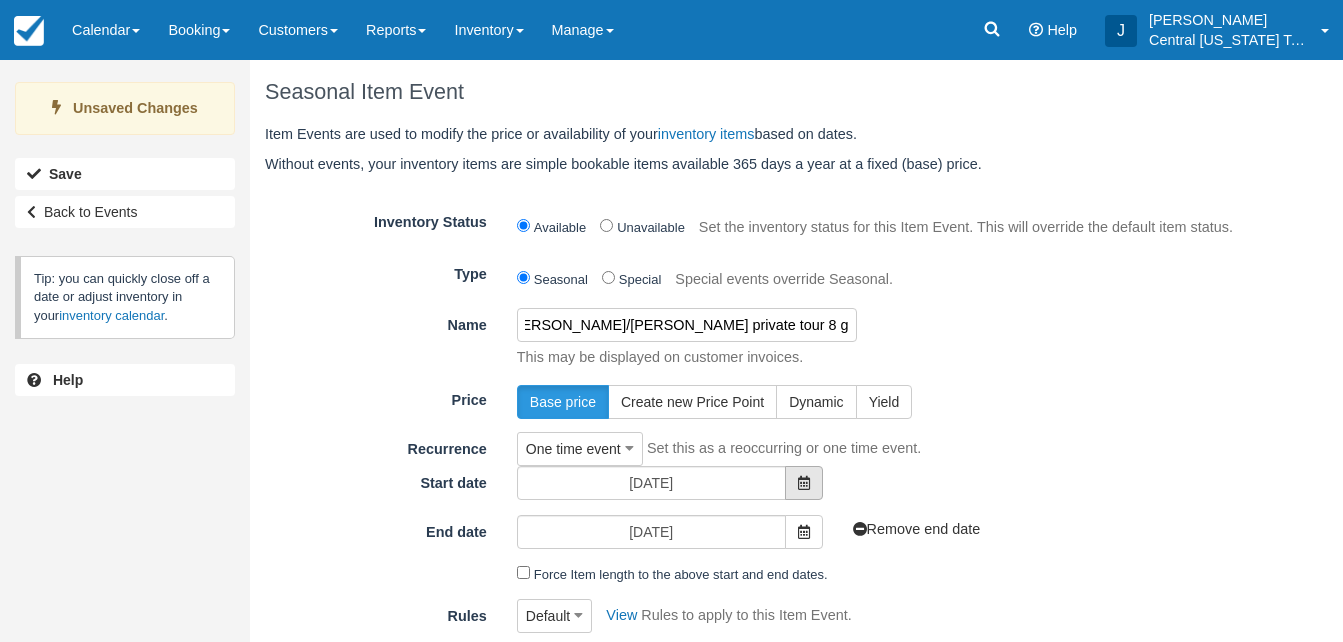 type on "[PERSON_NAME]/[PERSON_NAME] private tour 8 guests 10-14 and 10-15" 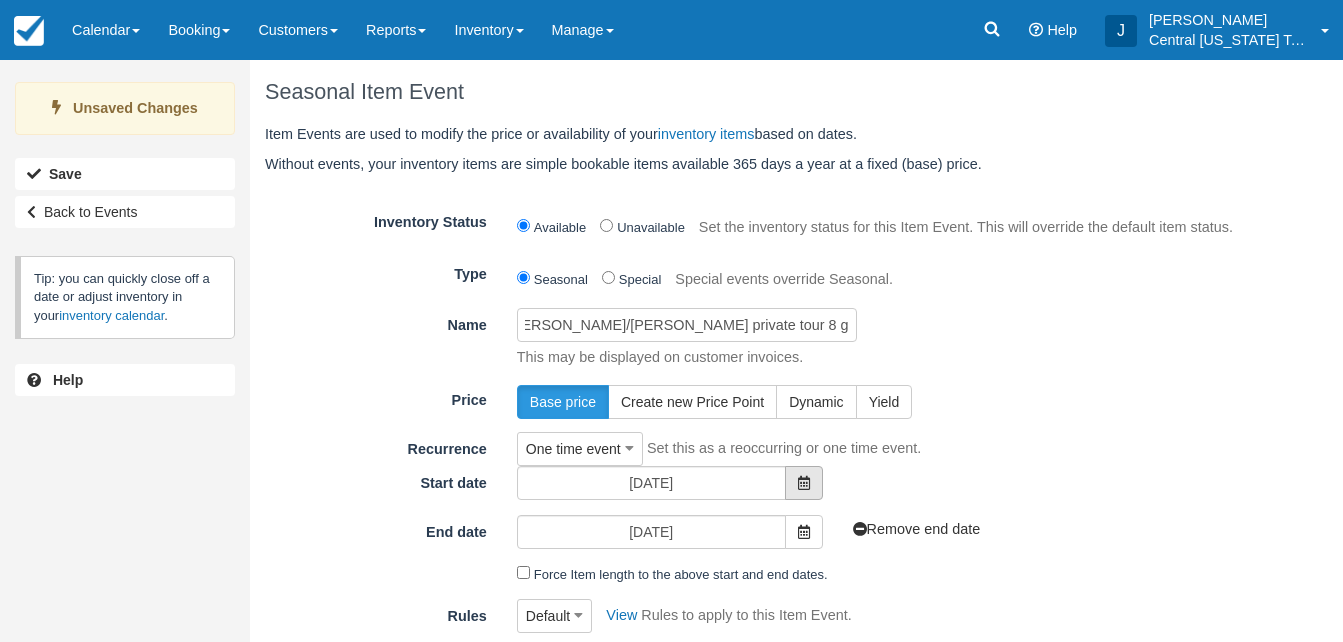 click at bounding box center [804, 483] 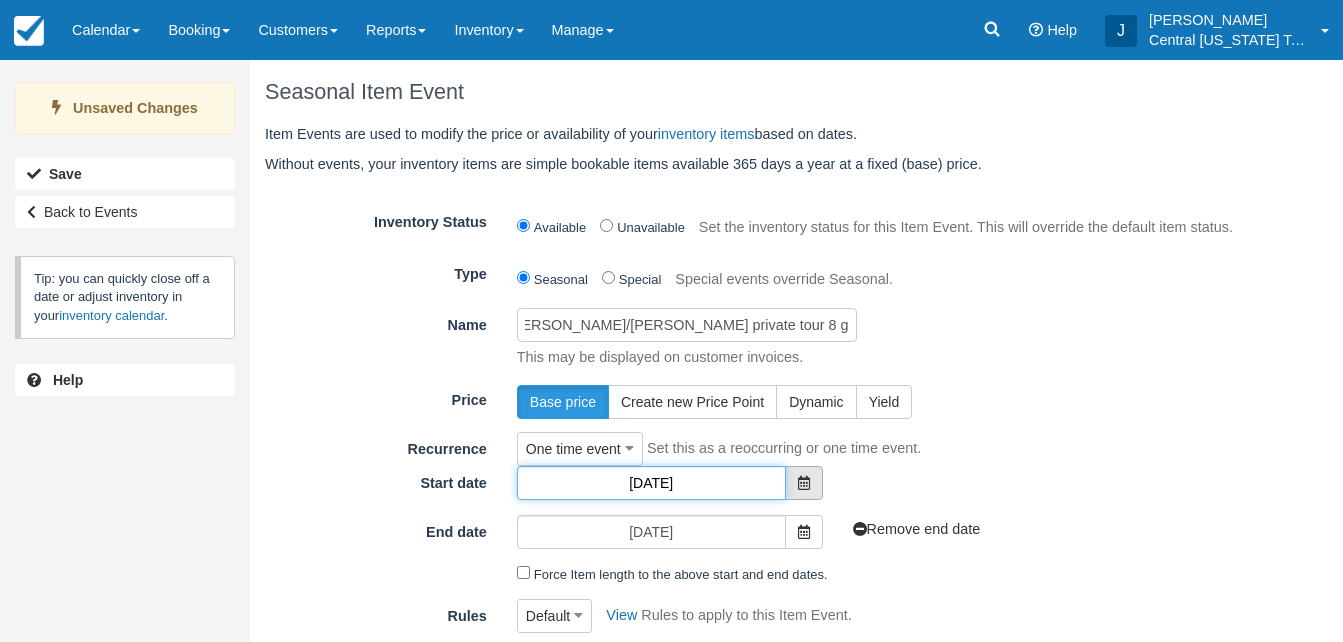 scroll, scrollTop: 0, scrollLeft: 0, axis: both 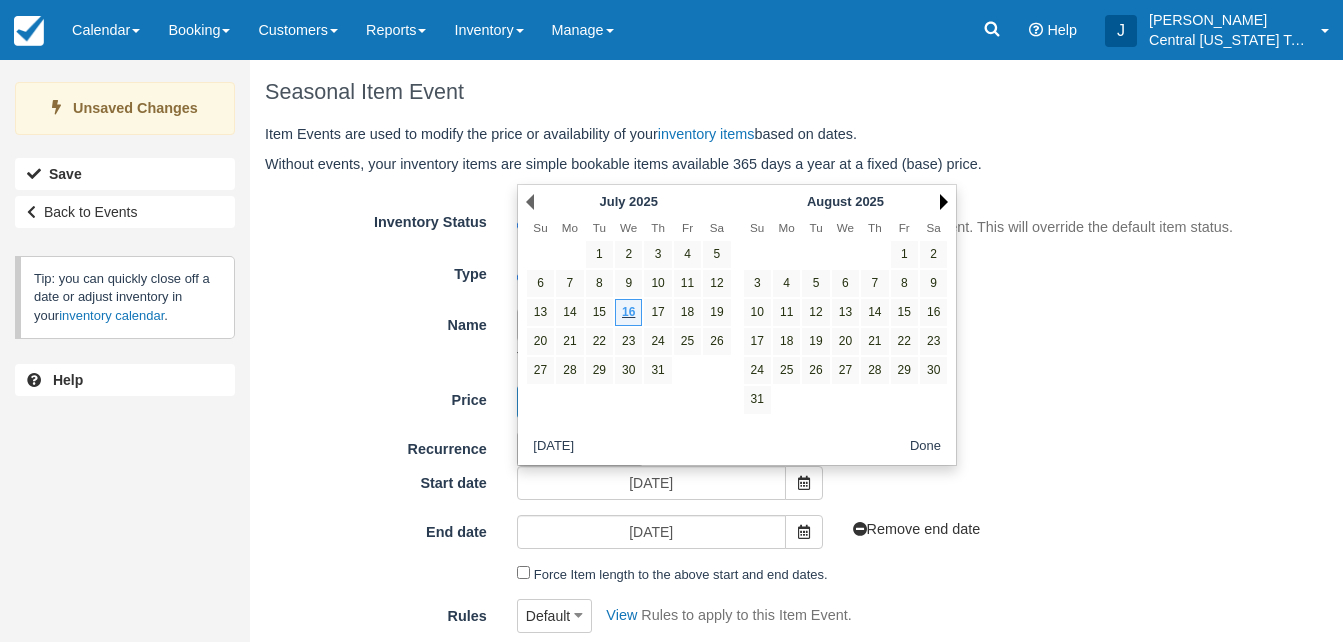 click on "Next" at bounding box center (944, 202) 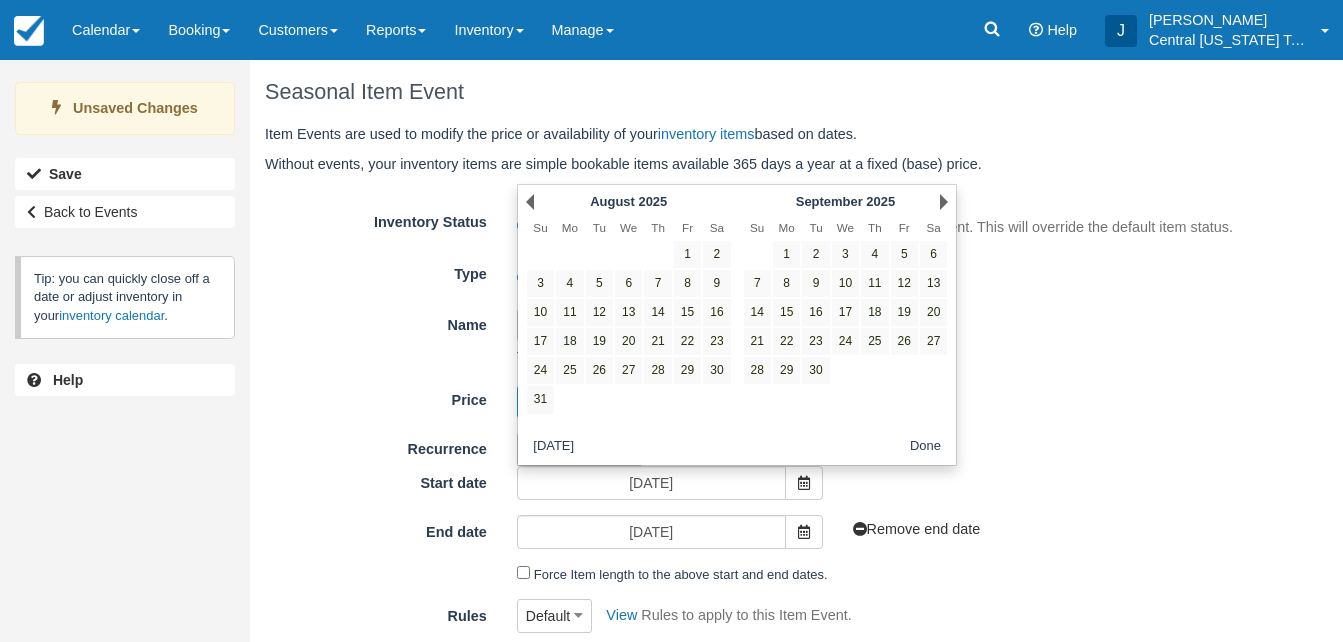 click on "Next" at bounding box center (944, 202) 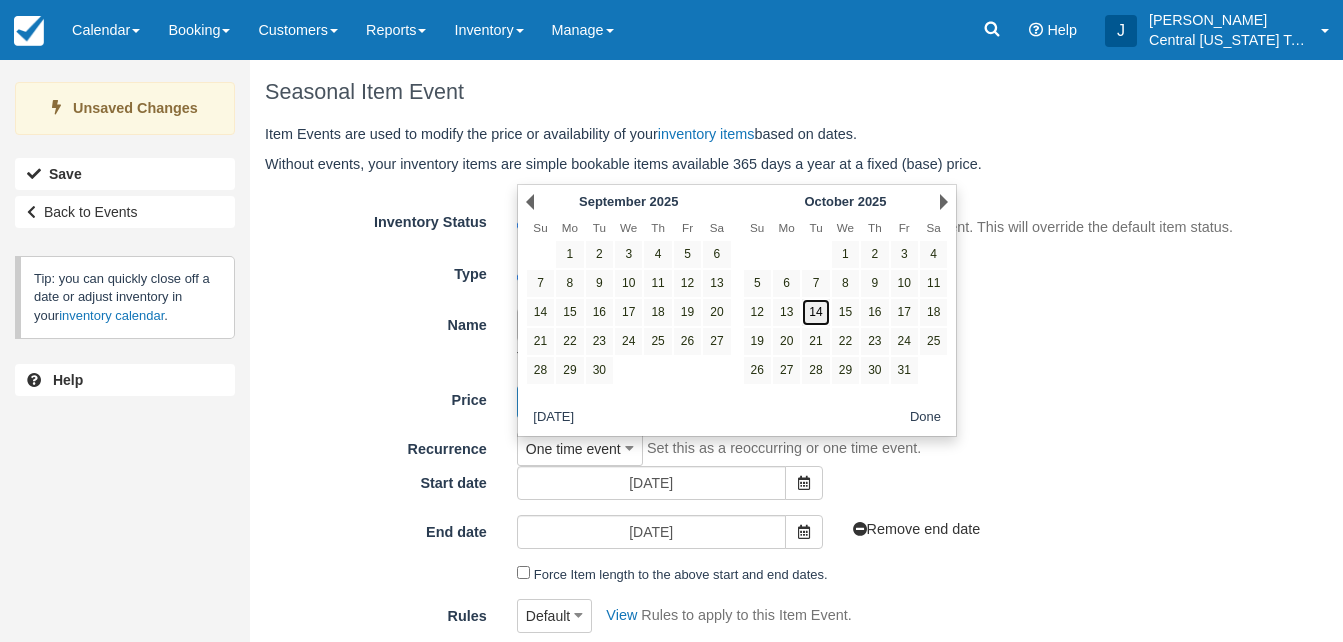 click on "14" at bounding box center [815, 312] 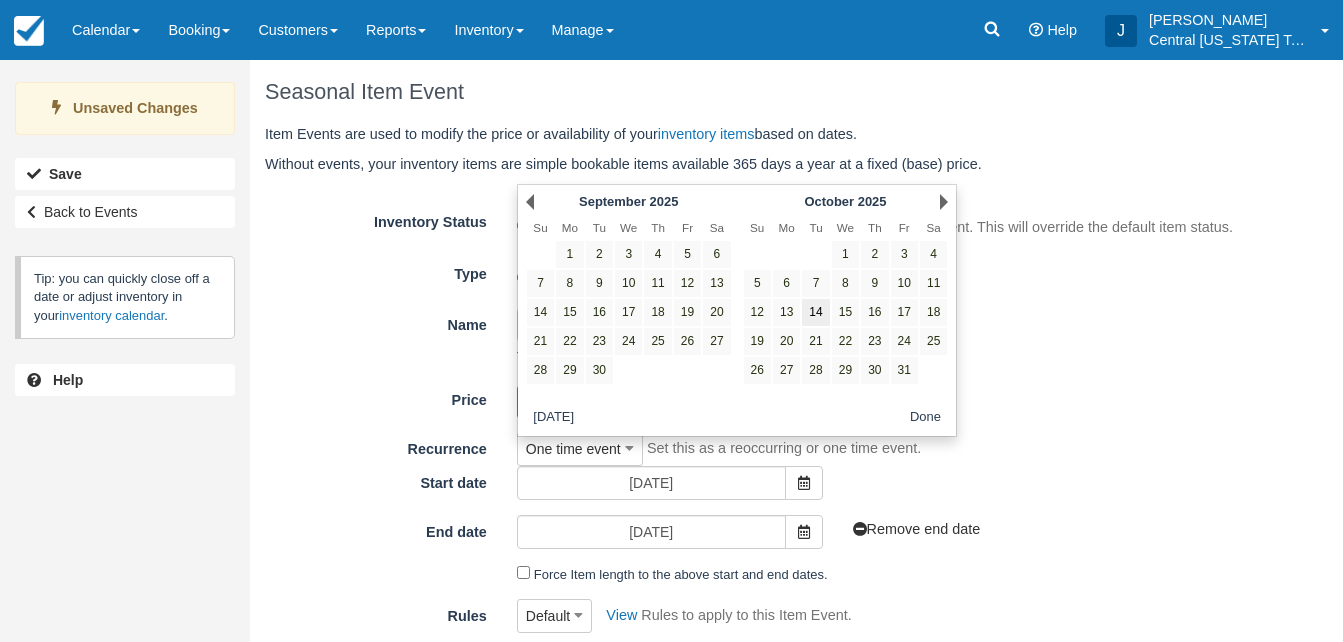 type on "[DATE]" 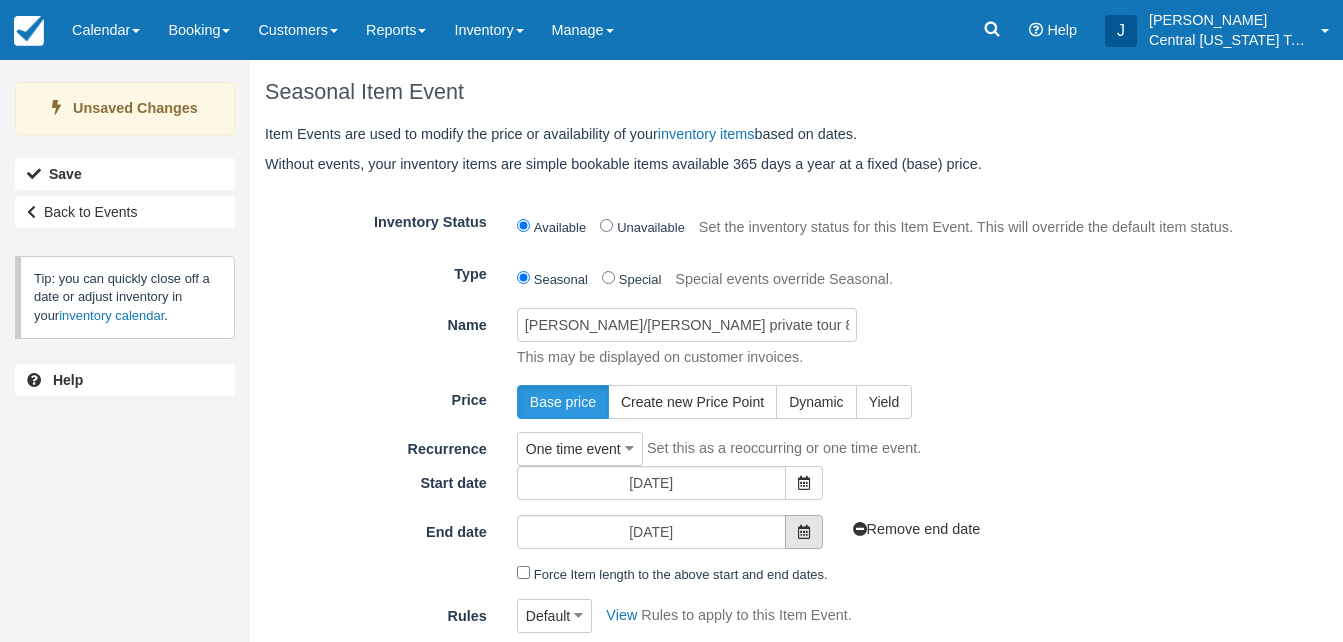 scroll, scrollTop: 191, scrollLeft: 0, axis: vertical 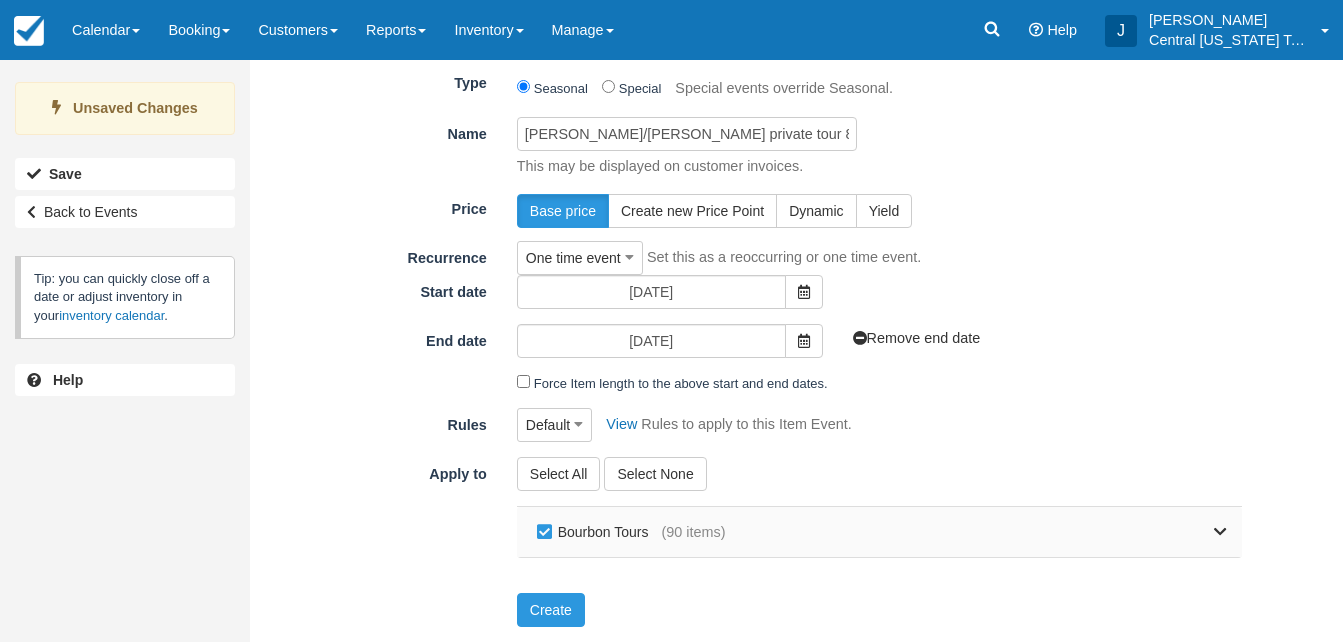 click on "Bourbon Tours" at bounding box center (597, 532) 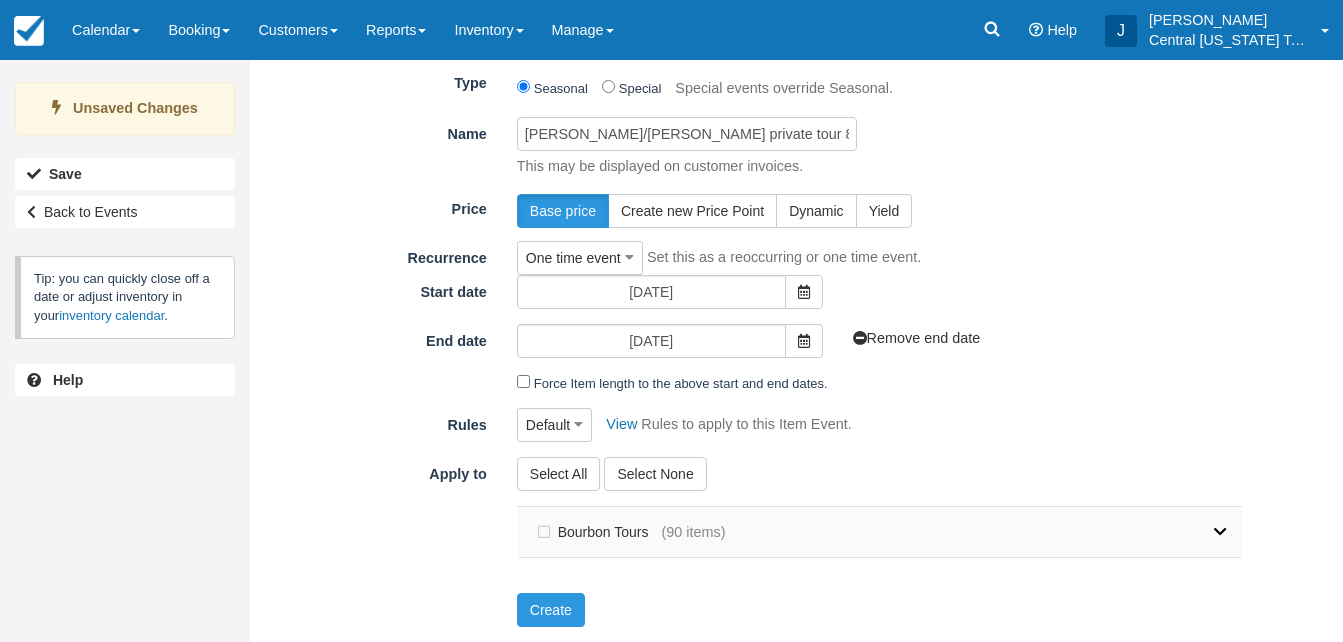 click at bounding box center (1220, 532) 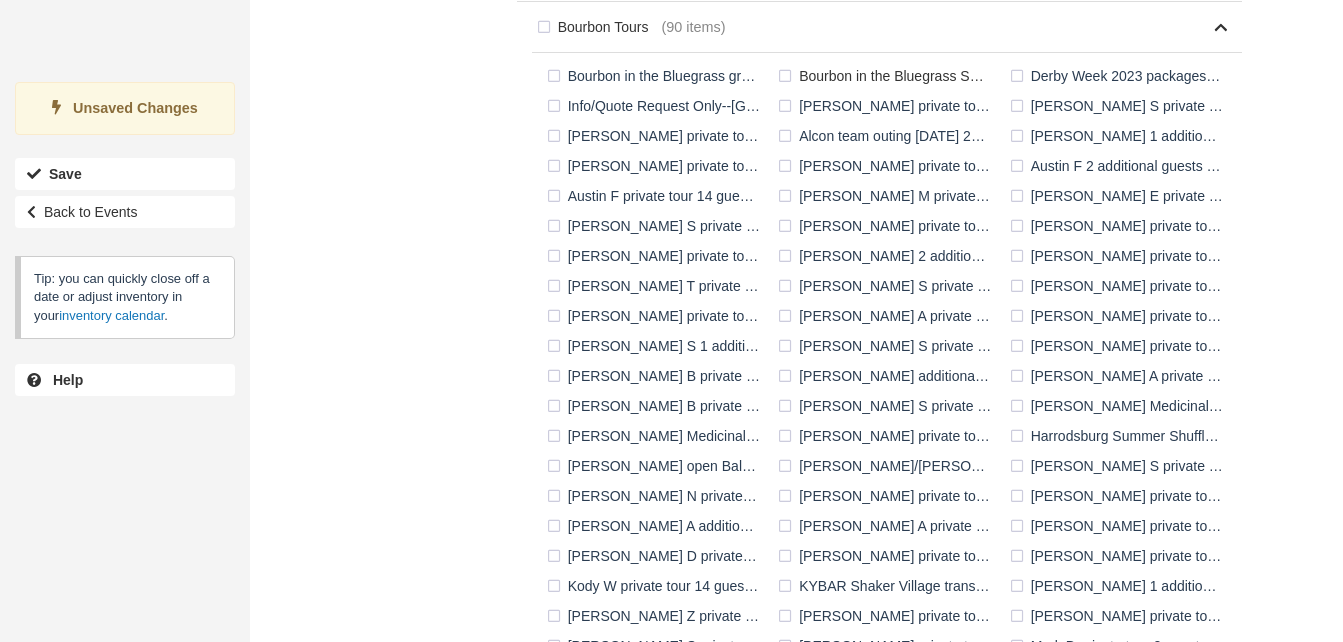 scroll, scrollTop: 829, scrollLeft: 0, axis: vertical 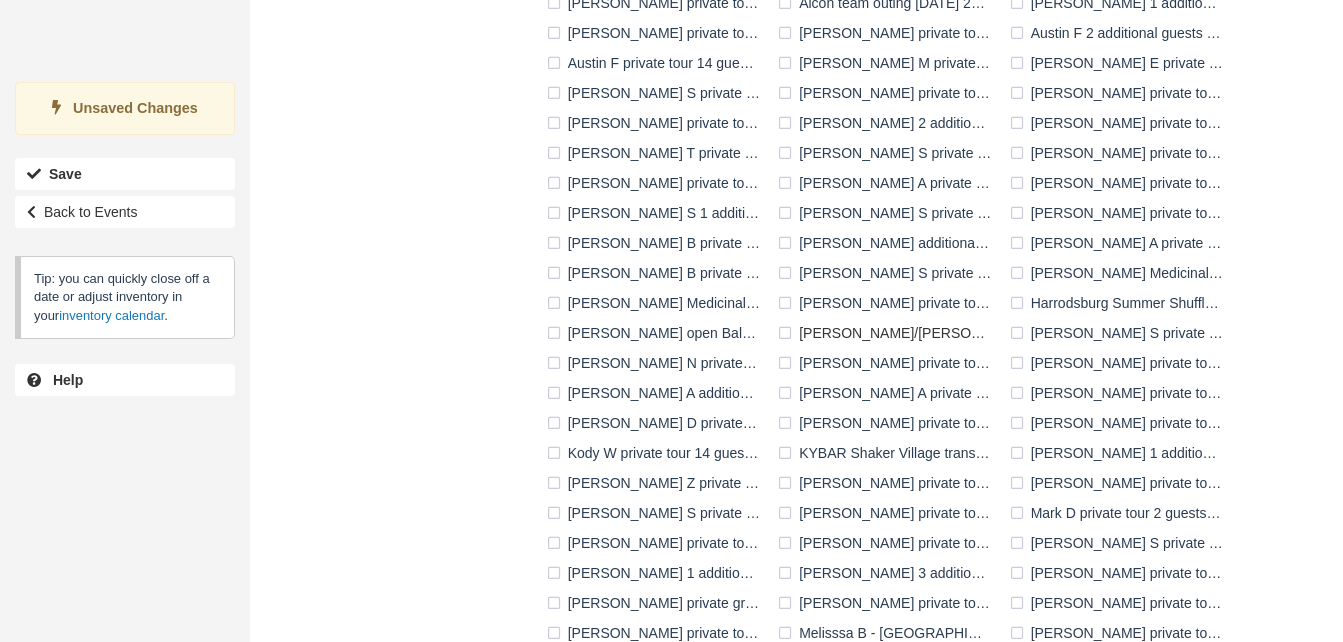 click on "[PERSON_NAME]/[PERSON_NAME] private tour 8 guests 10-14 and 10-15" at bounding box center [888, 333] 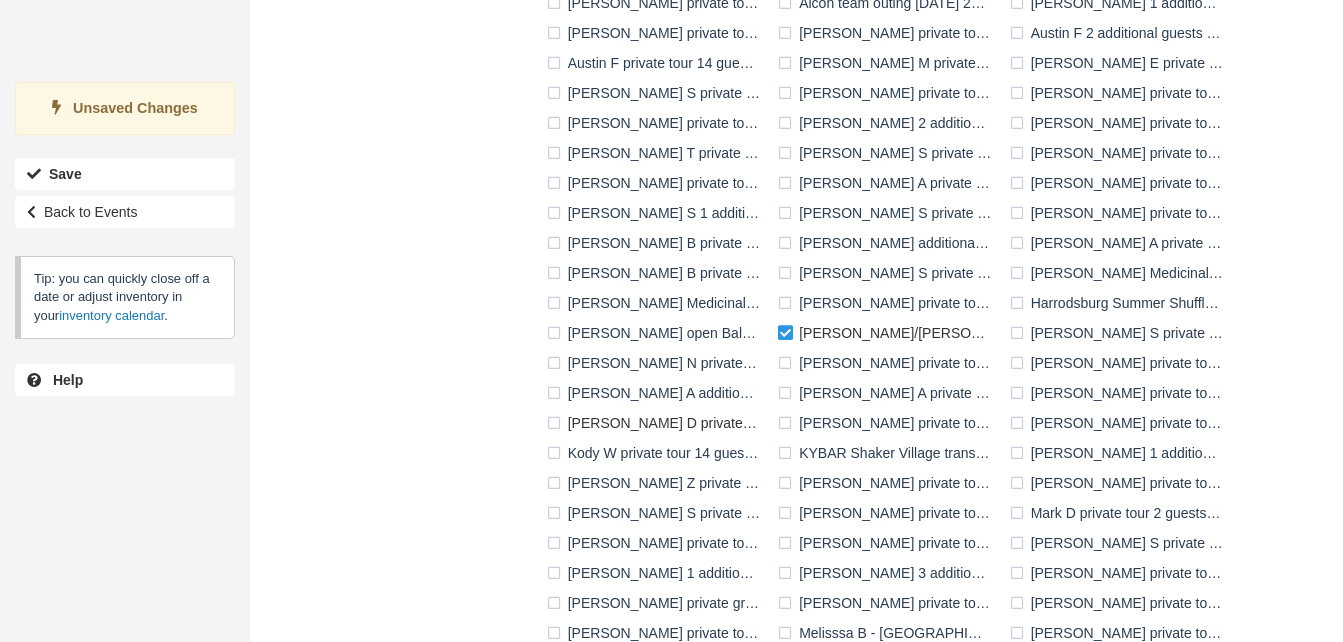 scroll, scrollTop: 1108, scrollLeft: 0, axis: vertical 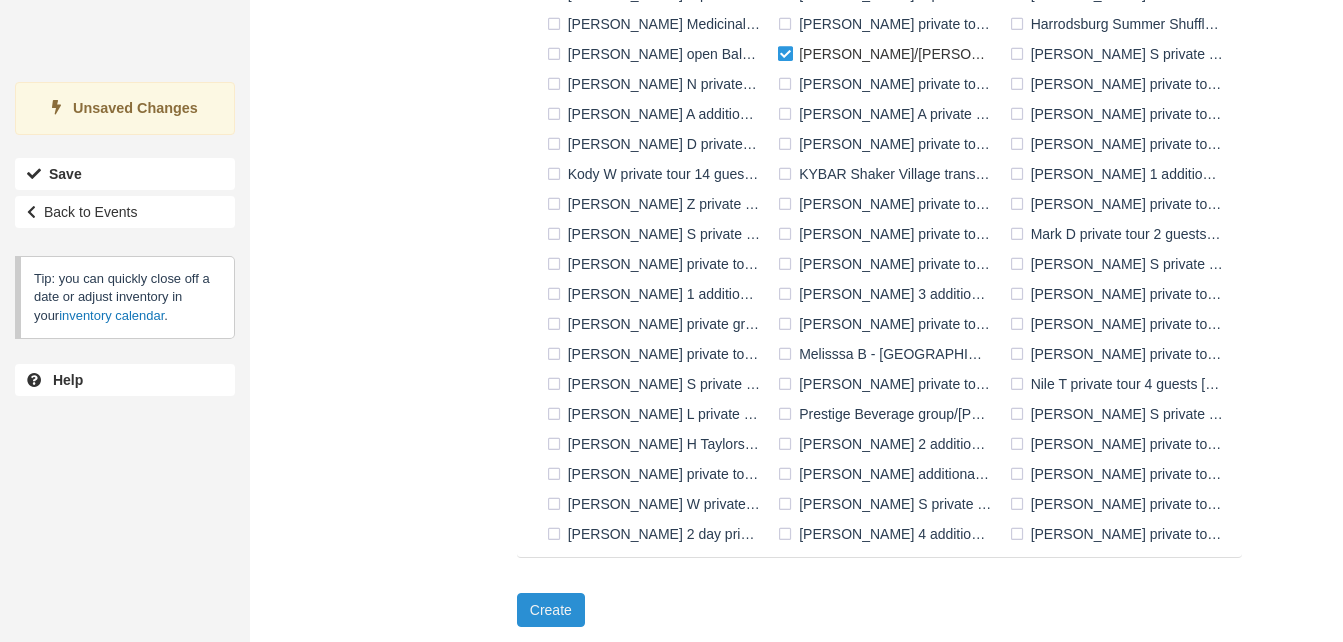 click on "Create" at bounding box center [551, 610] 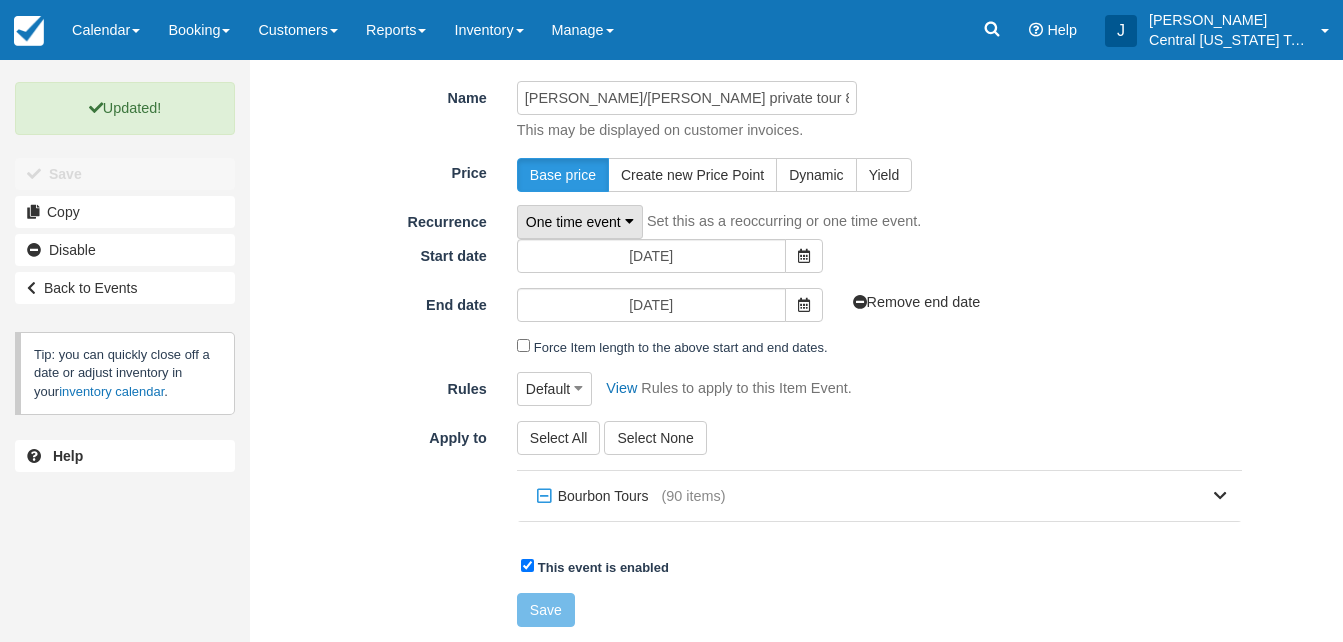 scroll, scrollTop: 0, scrollLeft: 0, axis: both 